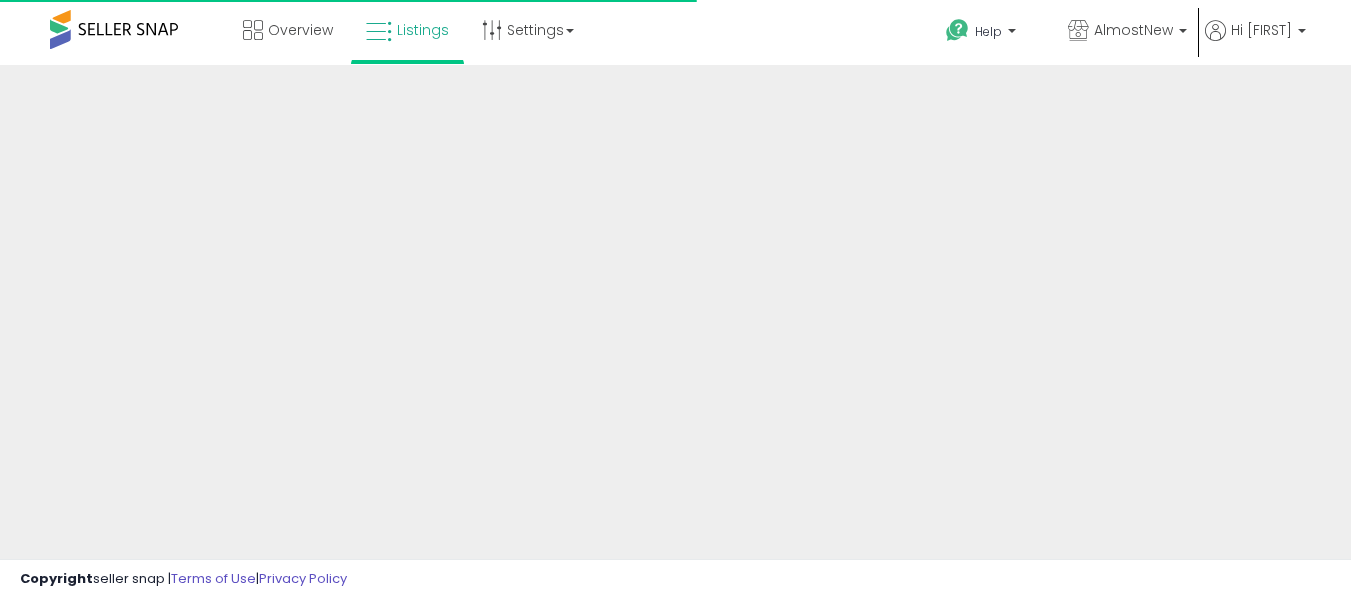 scroll, scrollTop: 0, scrollLeft: 0, axis: both 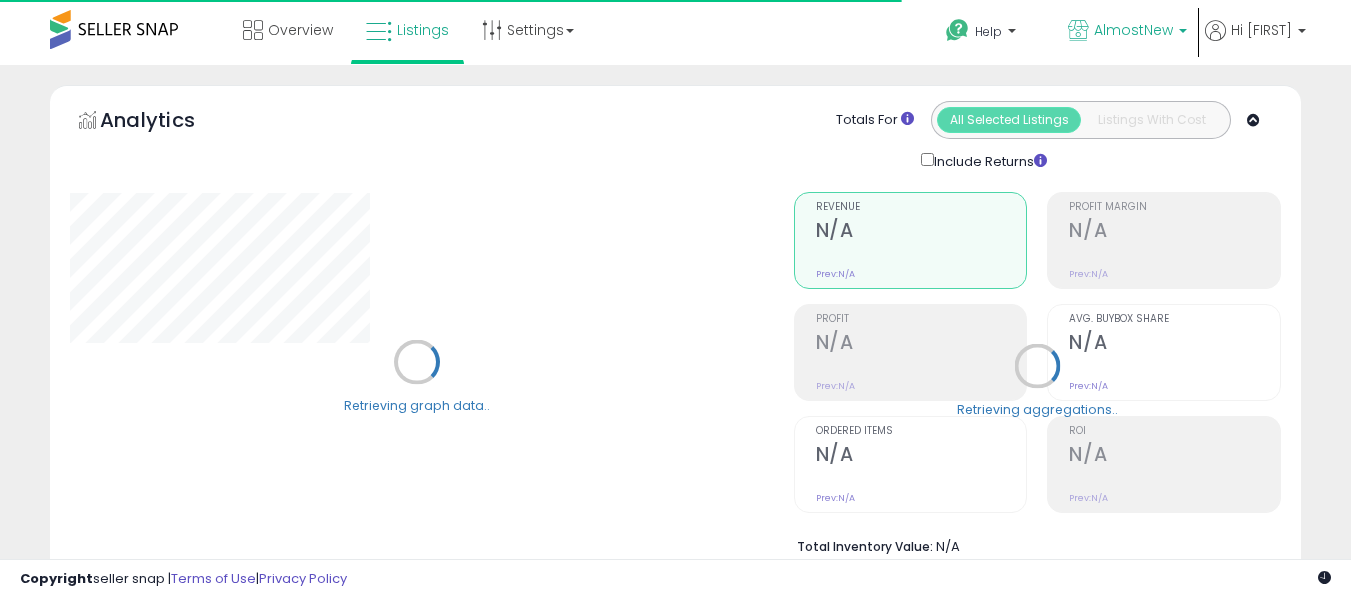 click on "AlmostNew" at bounding box center (1133, 30) 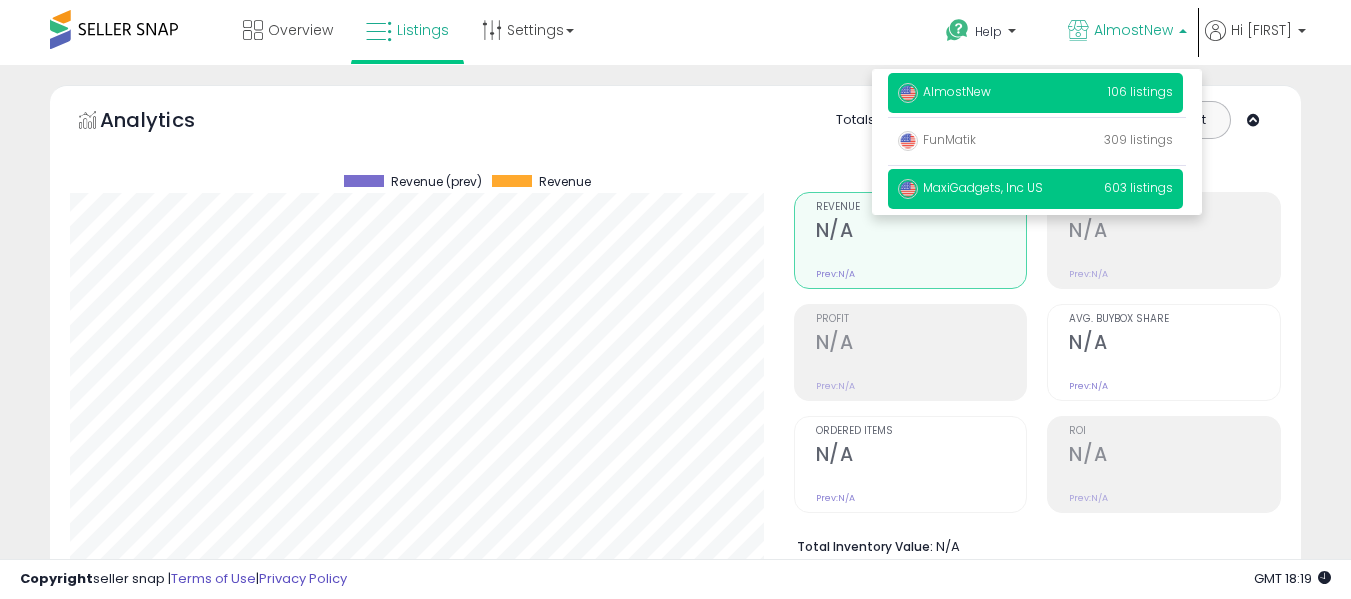 scroll, scrollTop: 999590, scrollLeft: 999276, axis: both 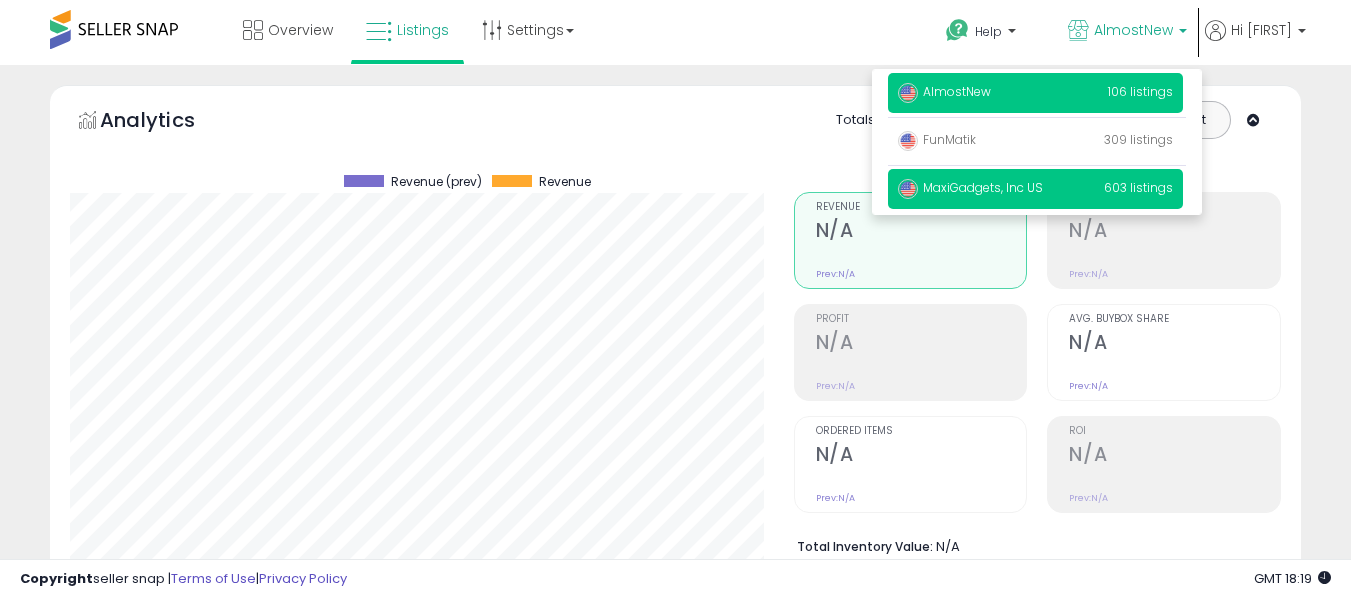 click on "MaxiGadgets, Inc US" at bounding box center (944, 91) 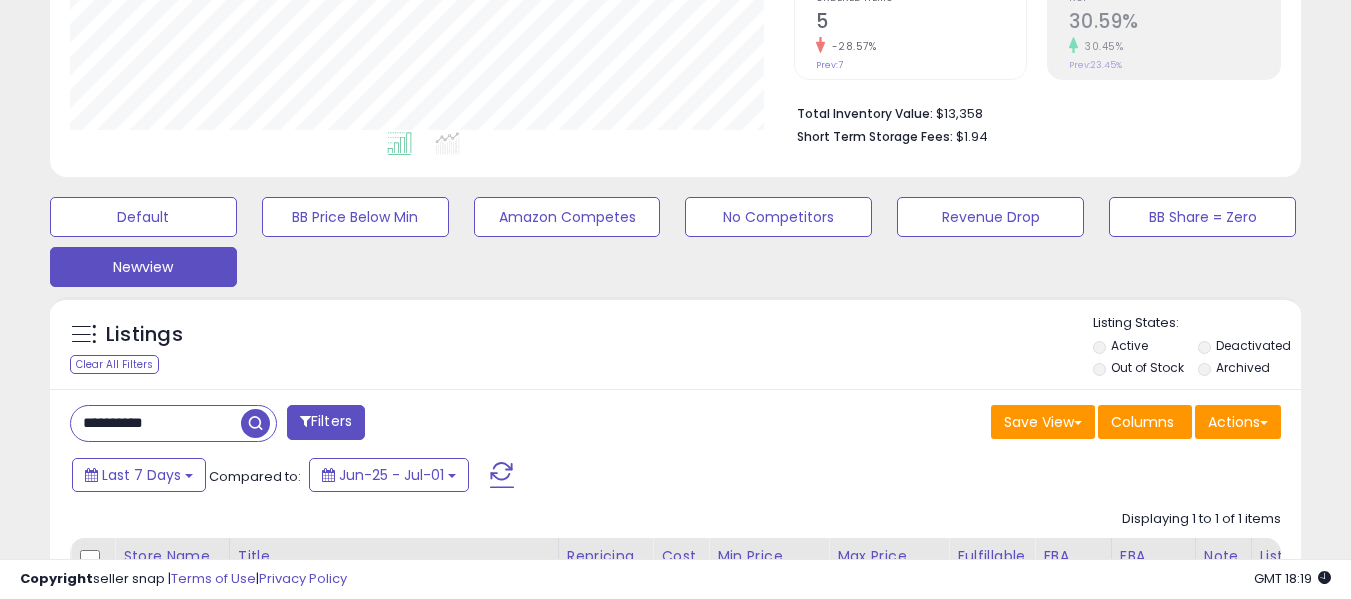 scroll, scrollTop: 460, scrollLeft: 0, axis: vertical 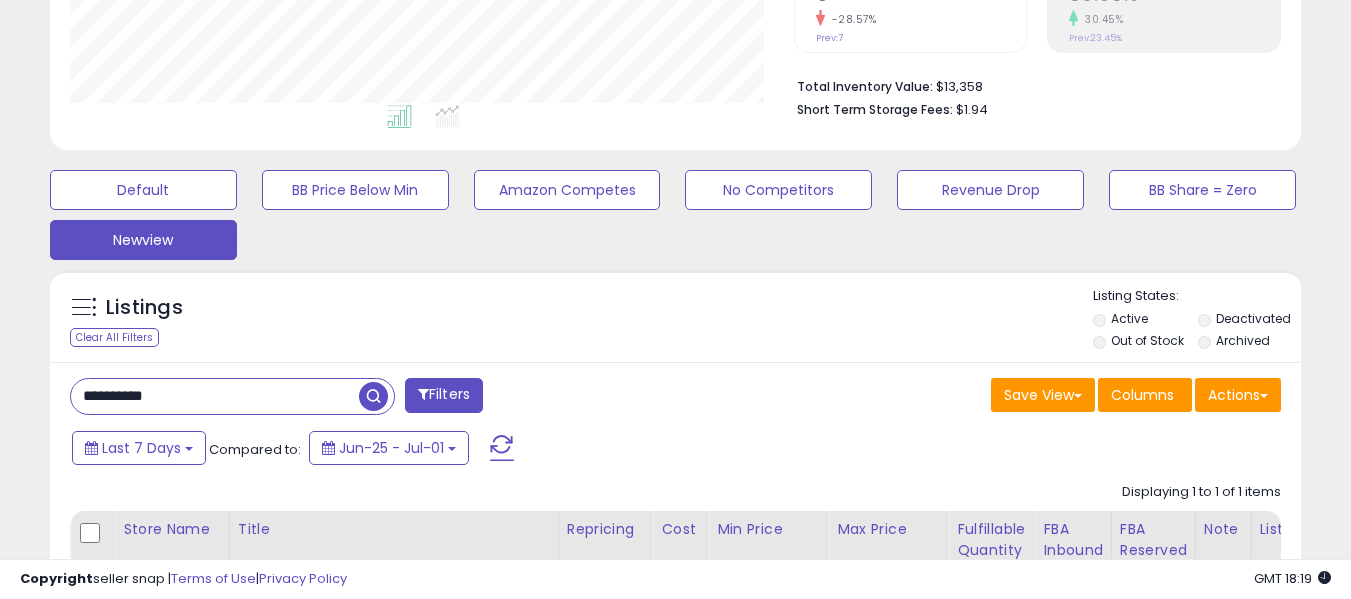 drag, startPoint x: 199, startPoint y: 384, endPoint x: 0, endPoint y: 370, distance: 199.49185 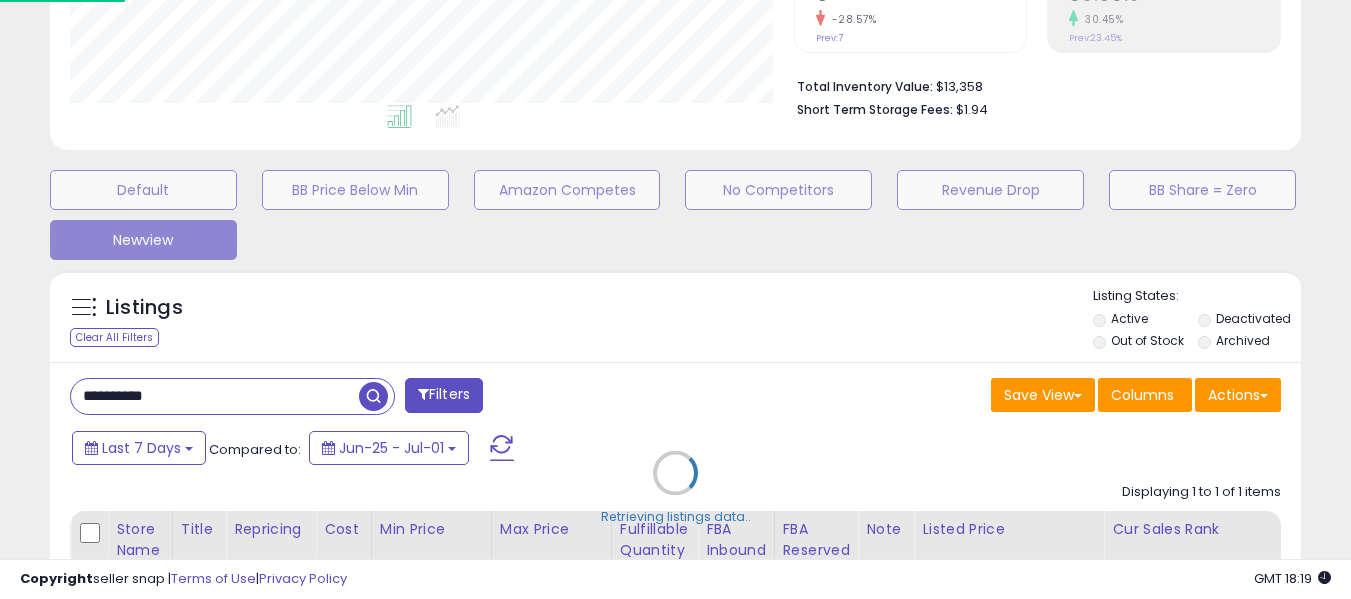 scroll, scrollTop: 999590, scrollLeft: 999267, axis: both 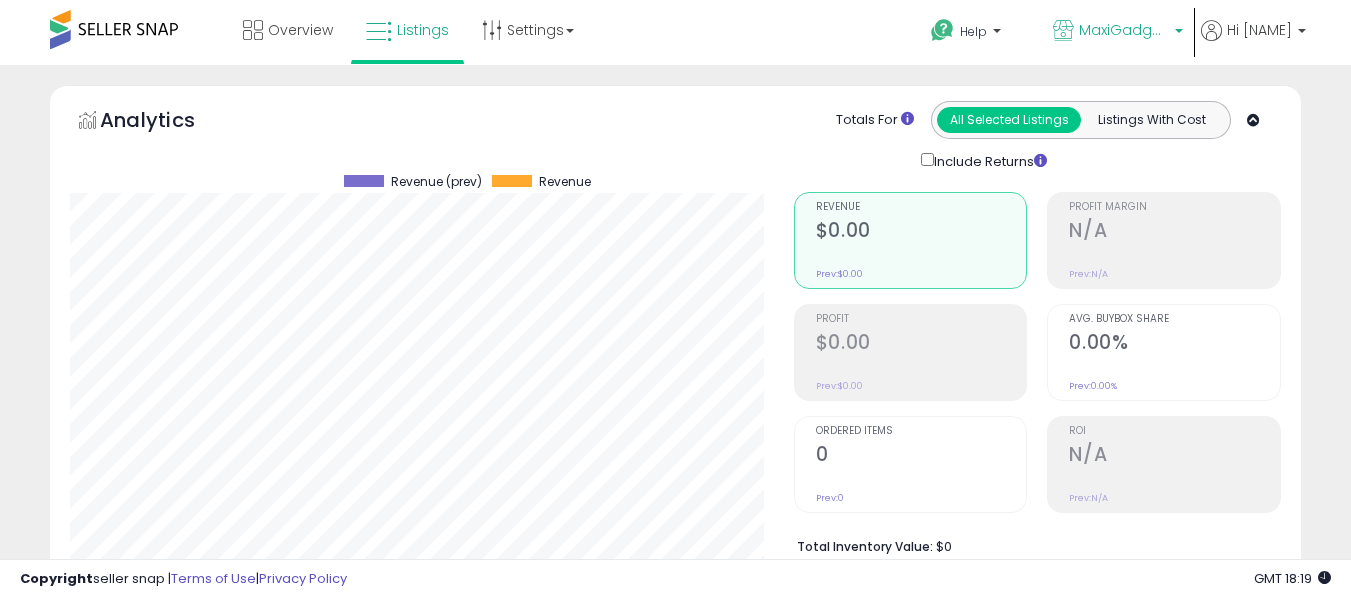click on "MaxiGadgets, Inc US" at bounding box center [1124, 30] 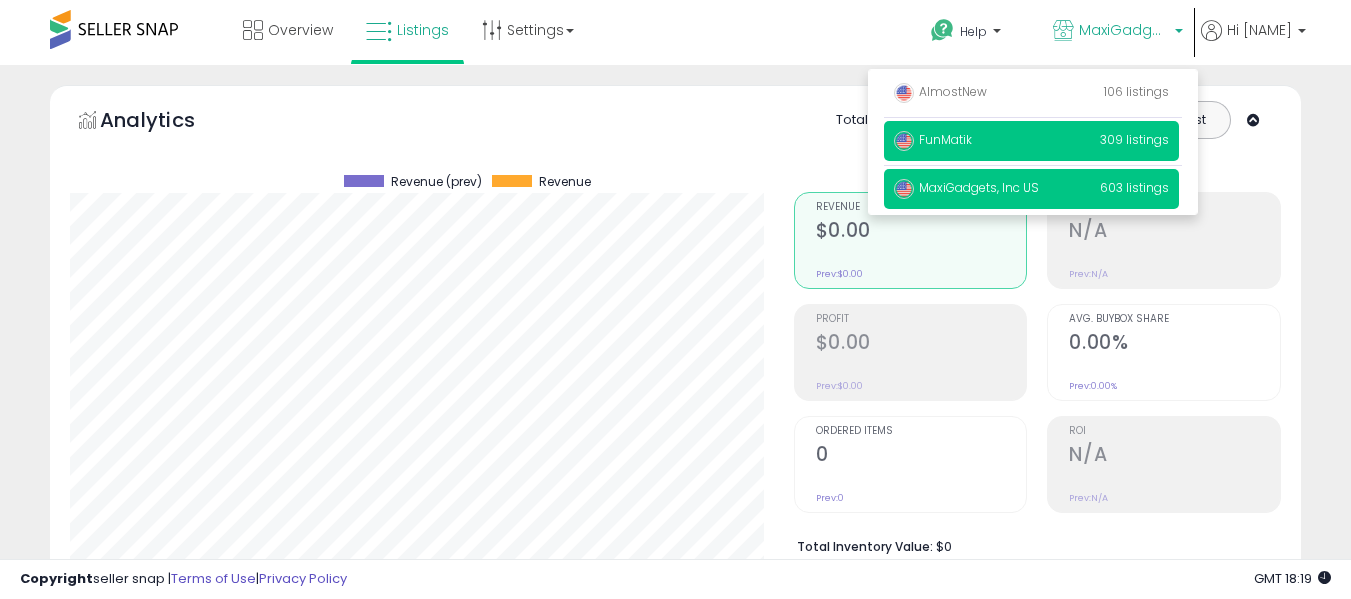 click on "FunMatik
309
listings" at bounding box center (1031, 93) 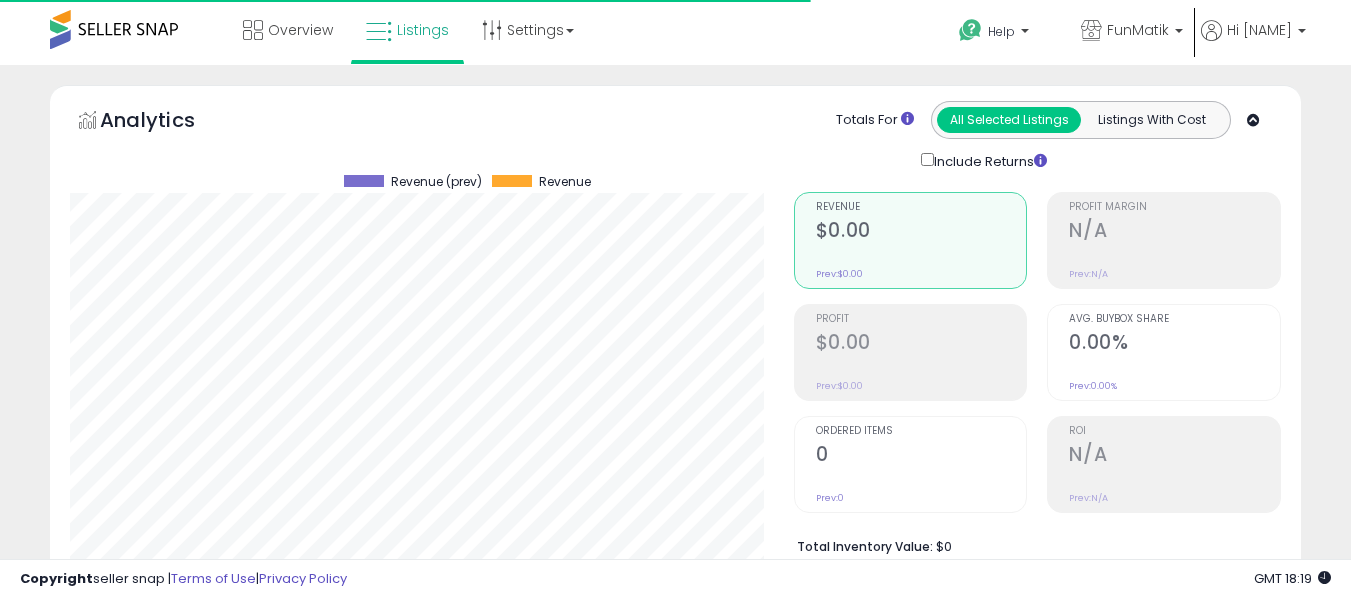 scroll, scrollTop: 0, scrollLeft: 0, axis: both 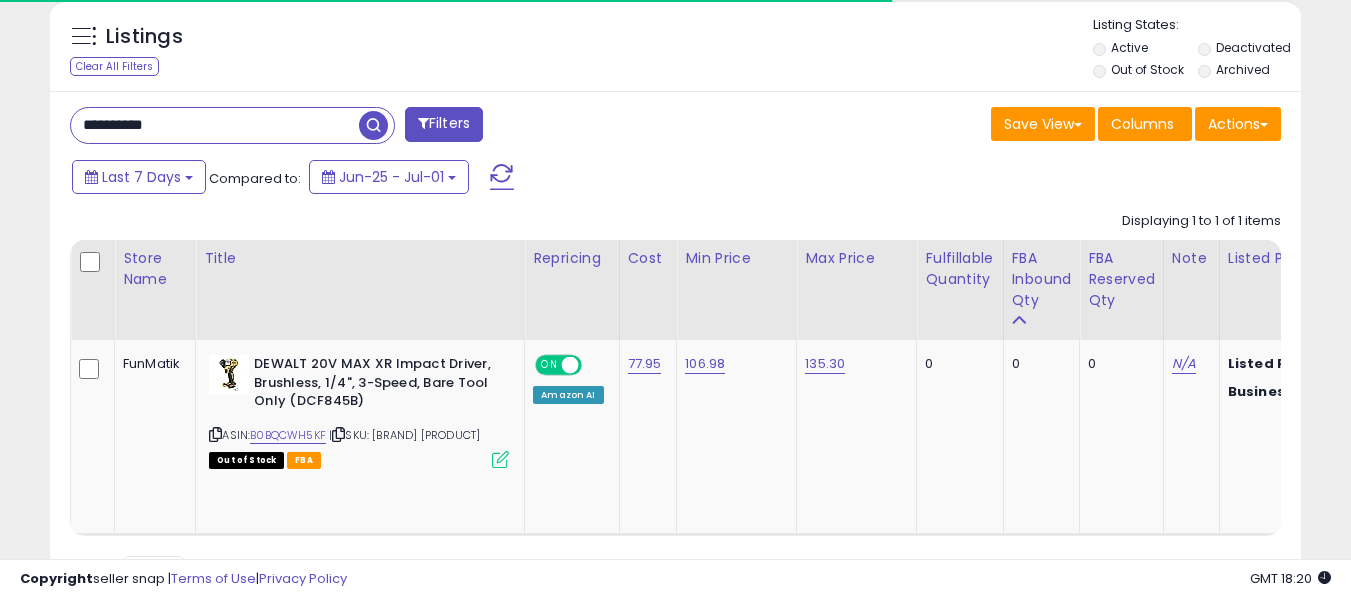 drag, startPoint x: 208, startPoint y: 123, endPoint x: 0, endPoint y: 130, distance: 208.11775 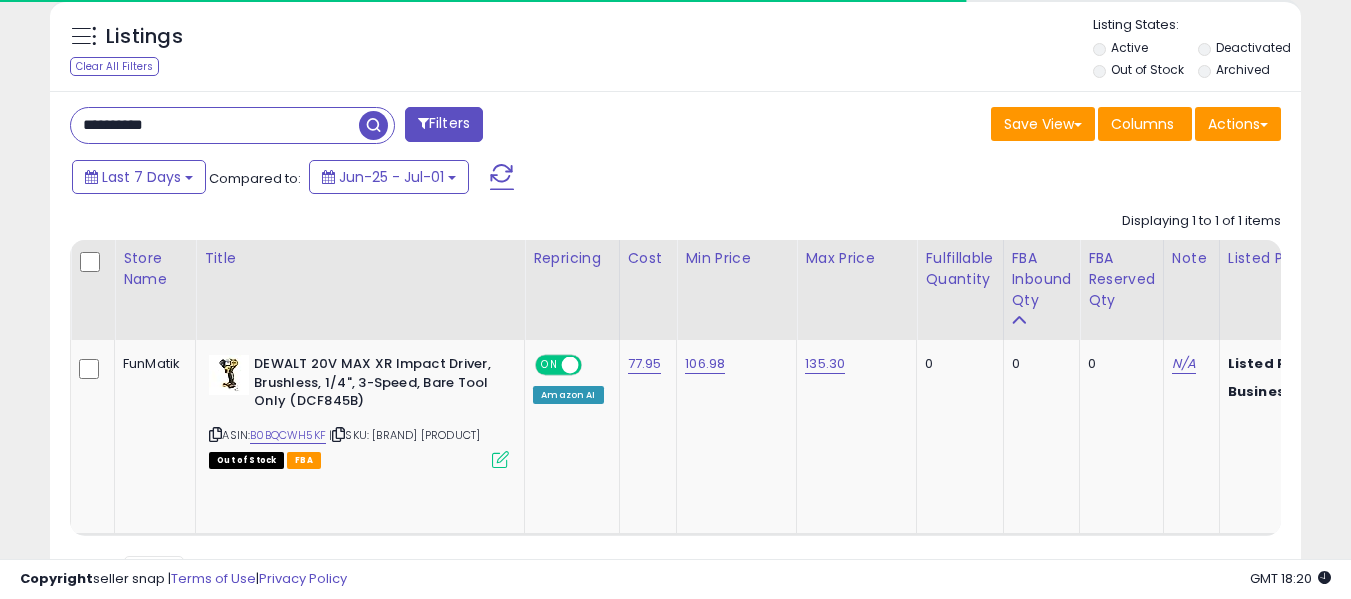 paste 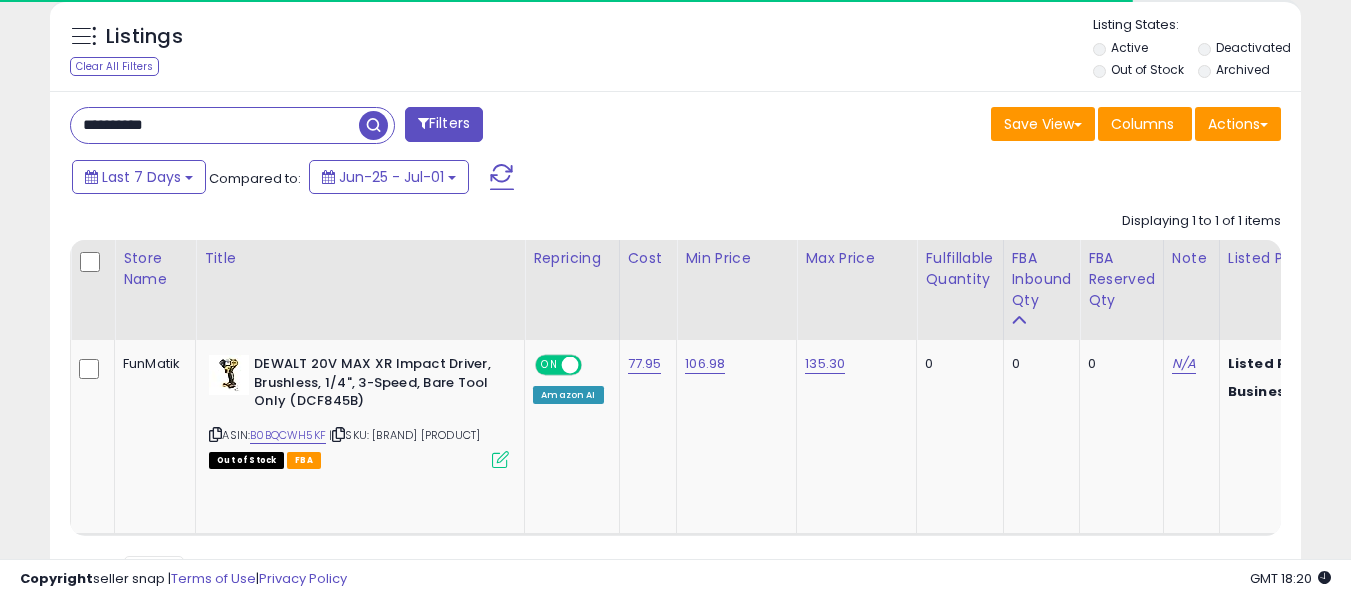 type on "**********" 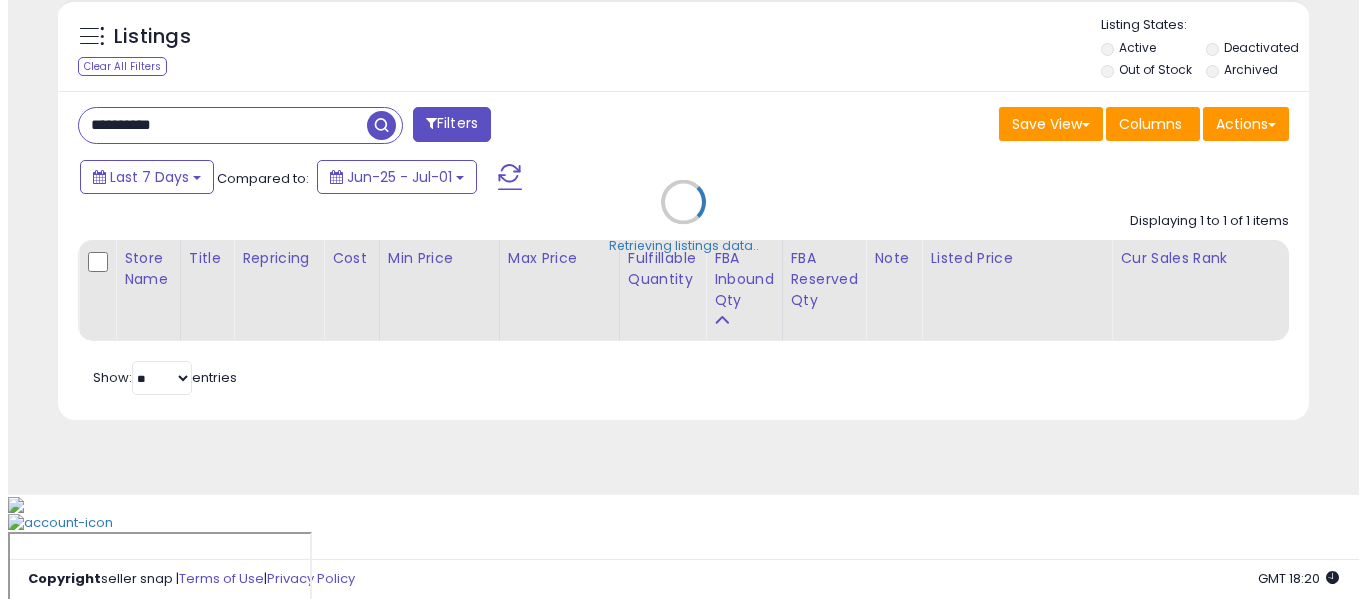scroll, scrollTop: 642, scrollLeft: 0, axis: vertical 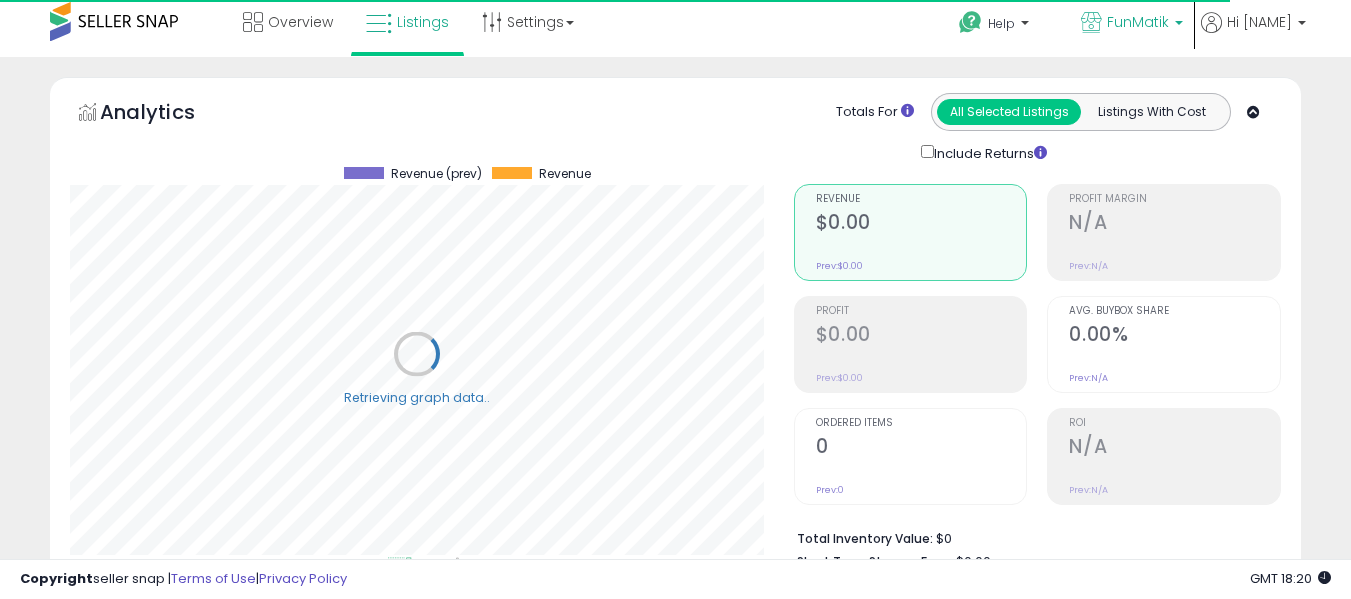 click on "FunMatik" at bounding box center [1132, 24] 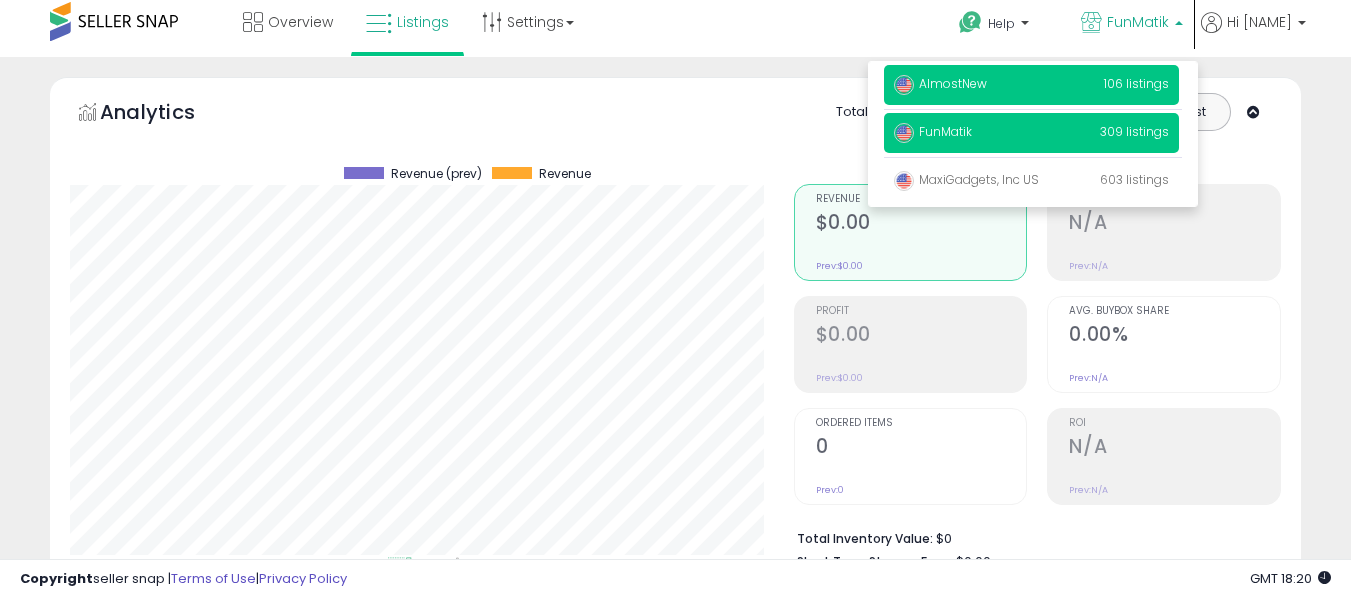 scroll, scrollTop: 999590, scrollLeft: 999276, axis: both 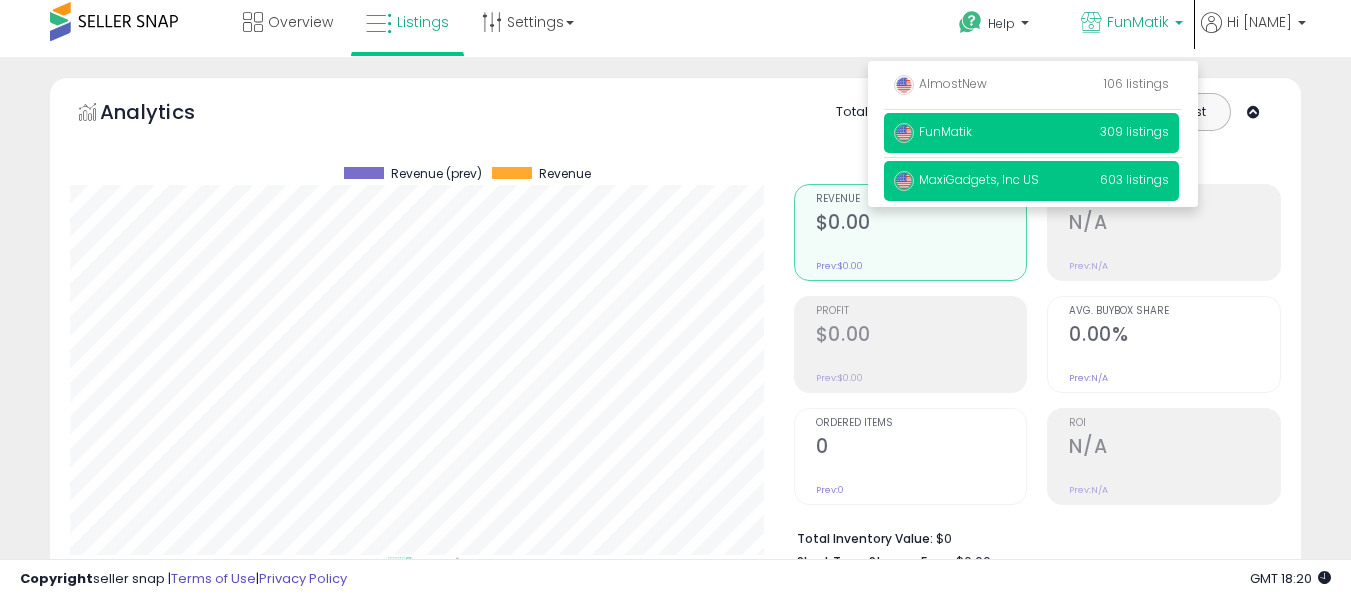 click on "MaxiGadgets, Inc US" at bounding box center [940, 83] 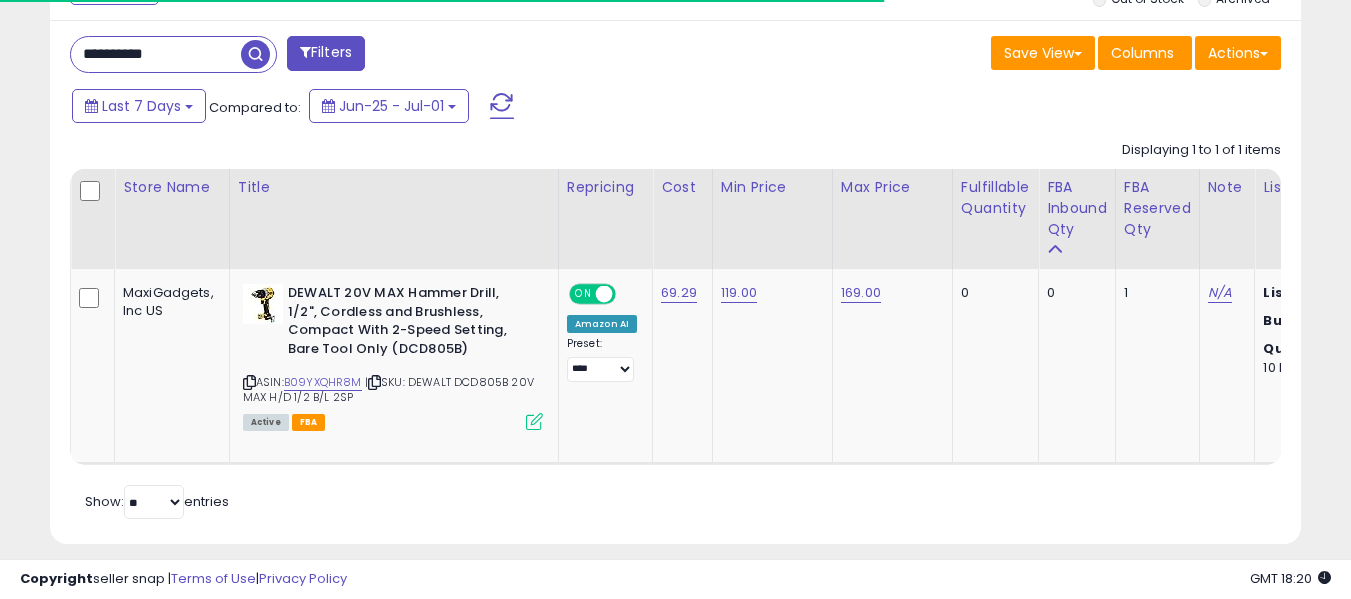 scroll, scrollTop: 834, scrollLeft: 0, axis: vertical 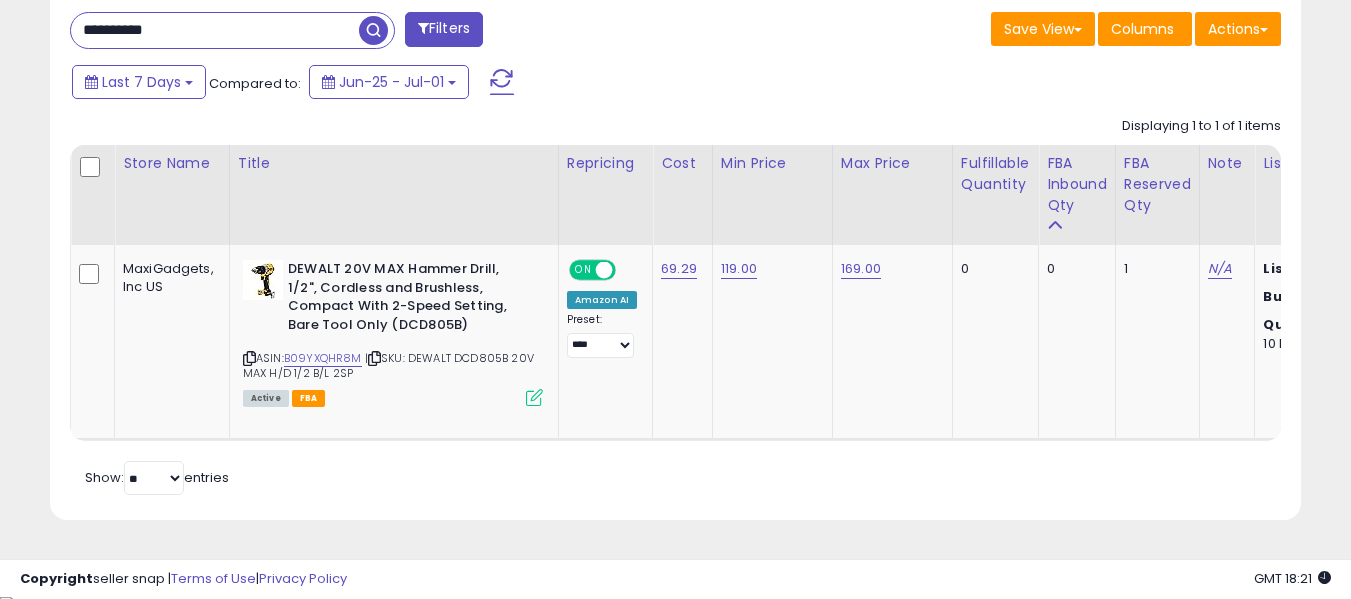 drag, startPoint x: 189, startPoint y: 15, endPoint x: 24, endPoint y: 29, distance: 165.59288 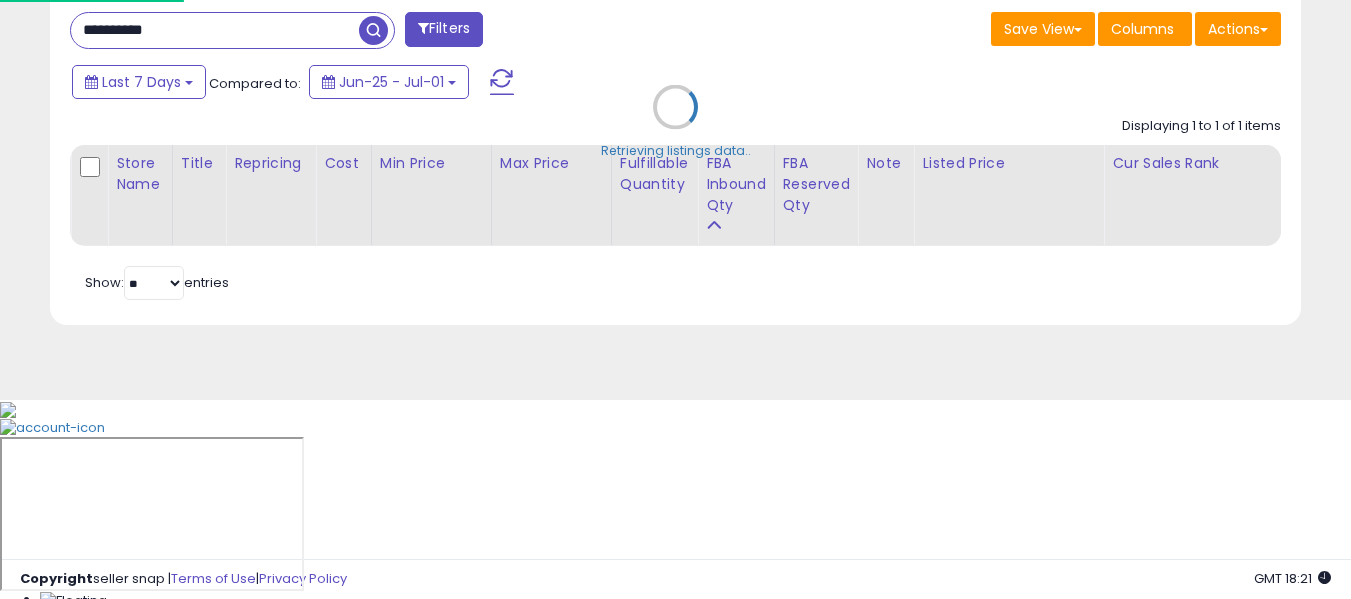 scroll, scrollTop: 999590, scrollLeft: 999267, axis: both 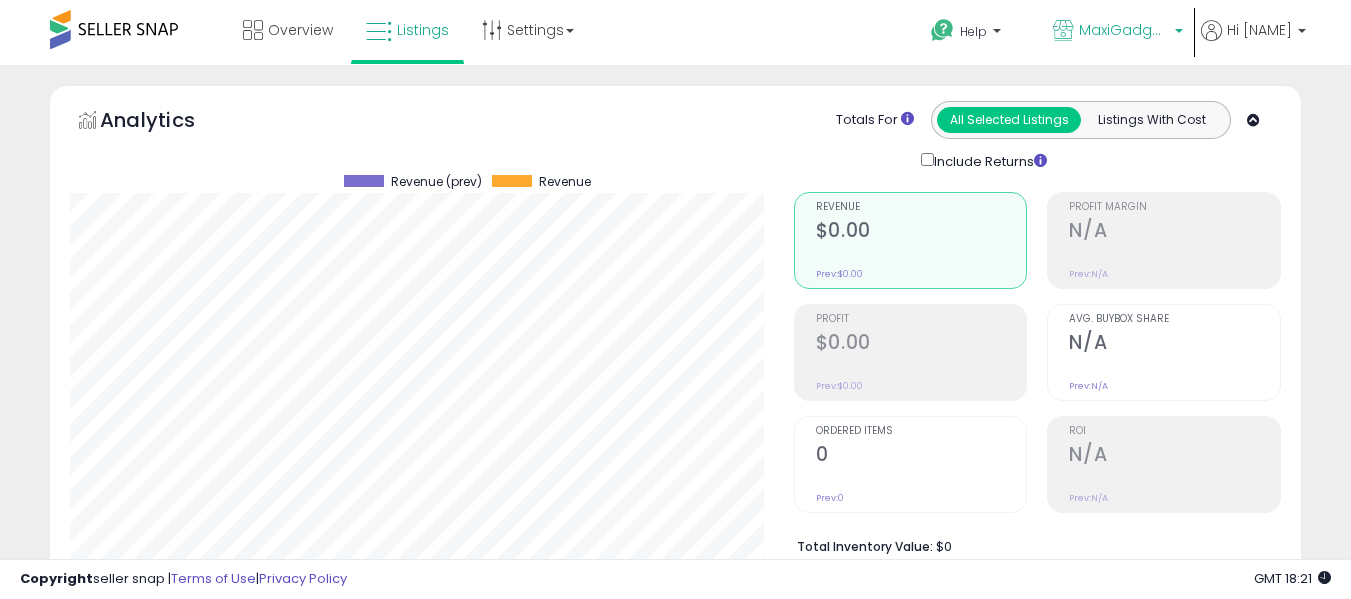 click on "MaxiGadgets, Inc US" at bounding box center [1124, 30] 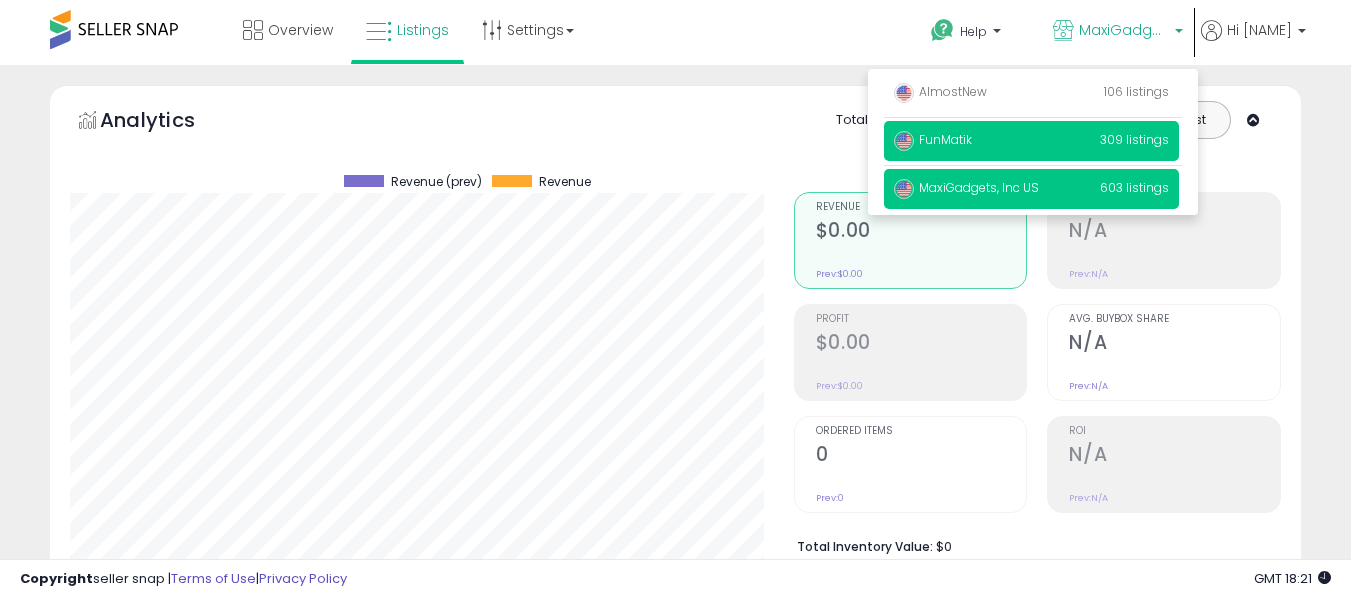 click on "FunMatik
309
listings" at bounding box center (1031, 93) 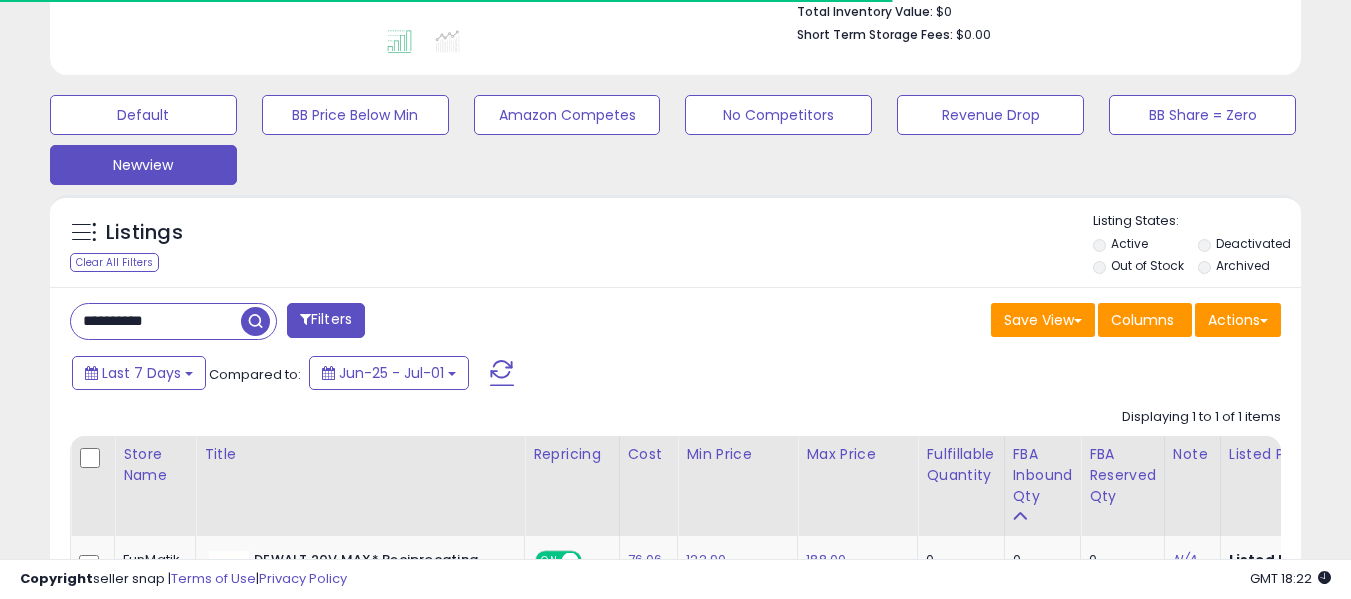 scroll, scrollTop: 837, scrollLeft: 0, axis: vertical 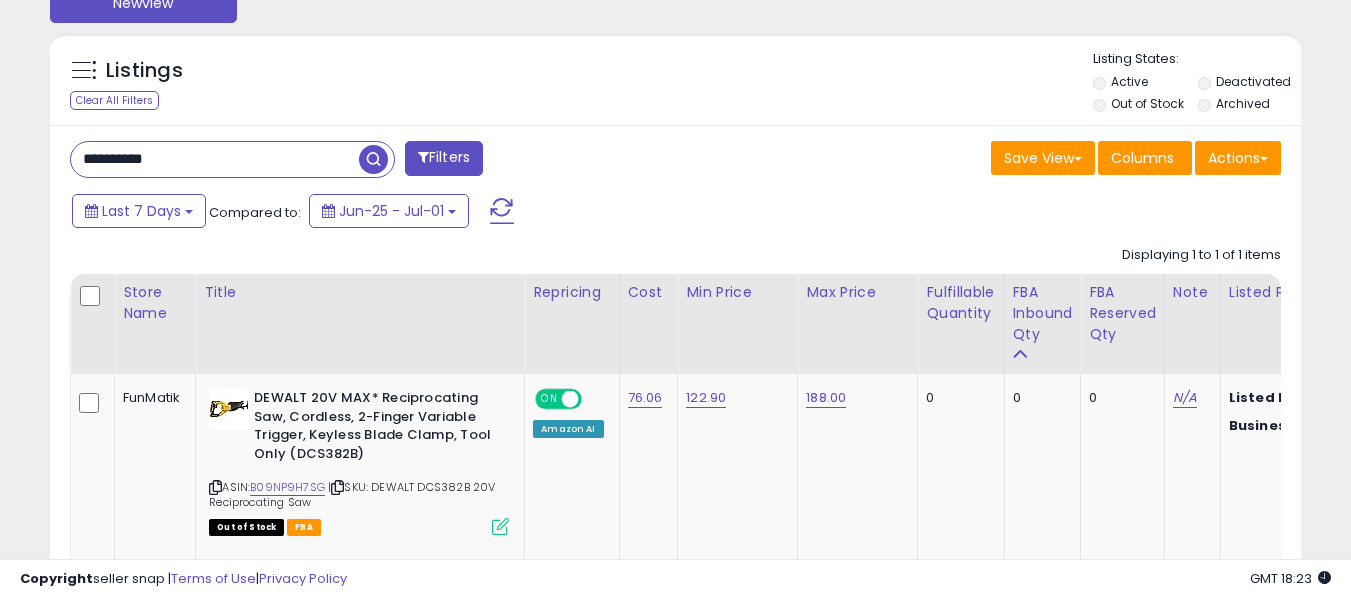 drag, startPoint x: 188, startPoint y: 153, endPoint x: 0, endPoint y: 91, distance: 197.9596 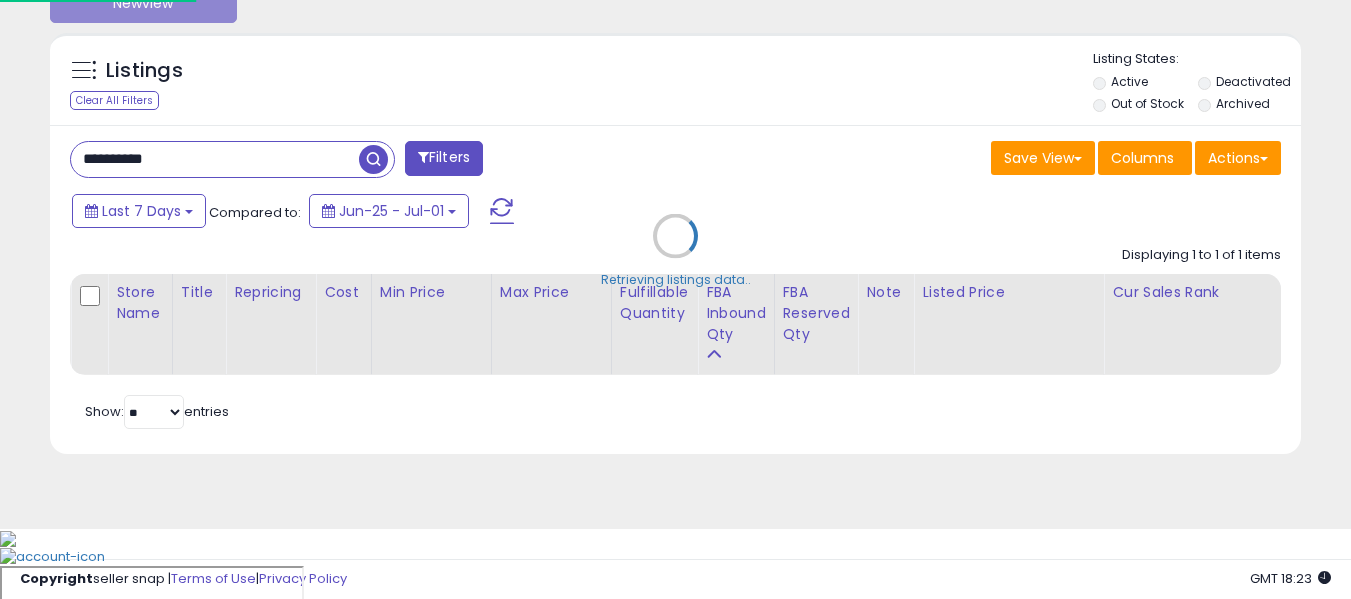 scroll, scrollTop: 999590, scrollLeft: 999267, axis: both 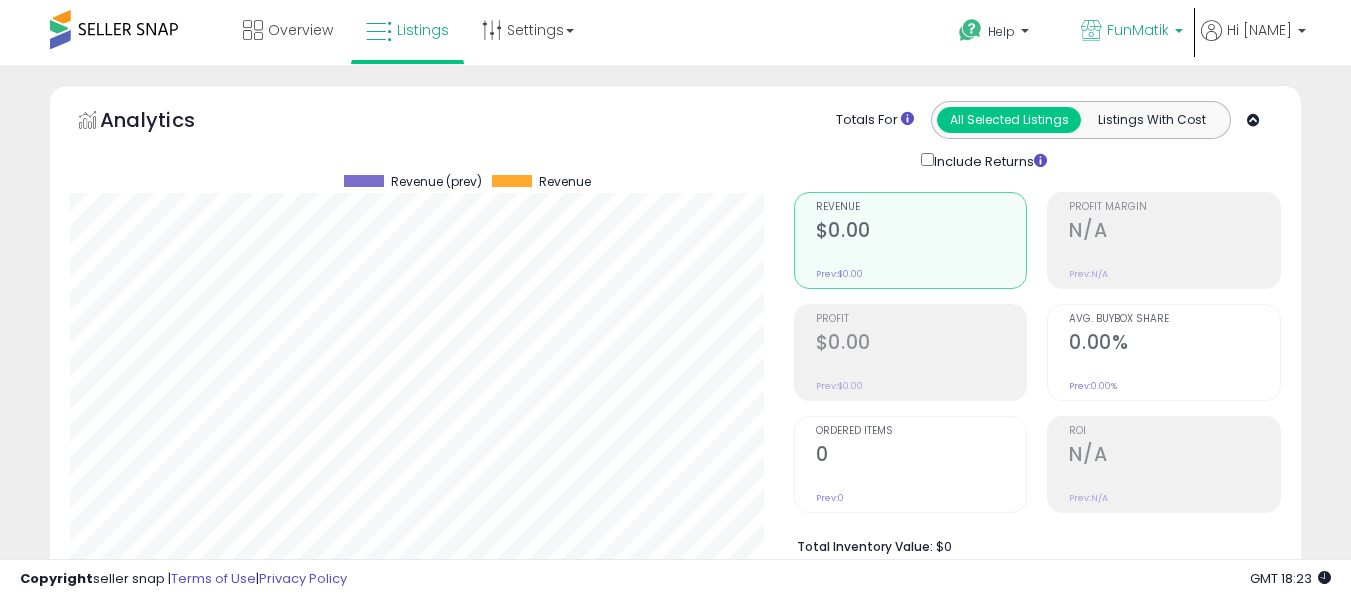 click on "FunMatik" at bounding box center [1138, 30] 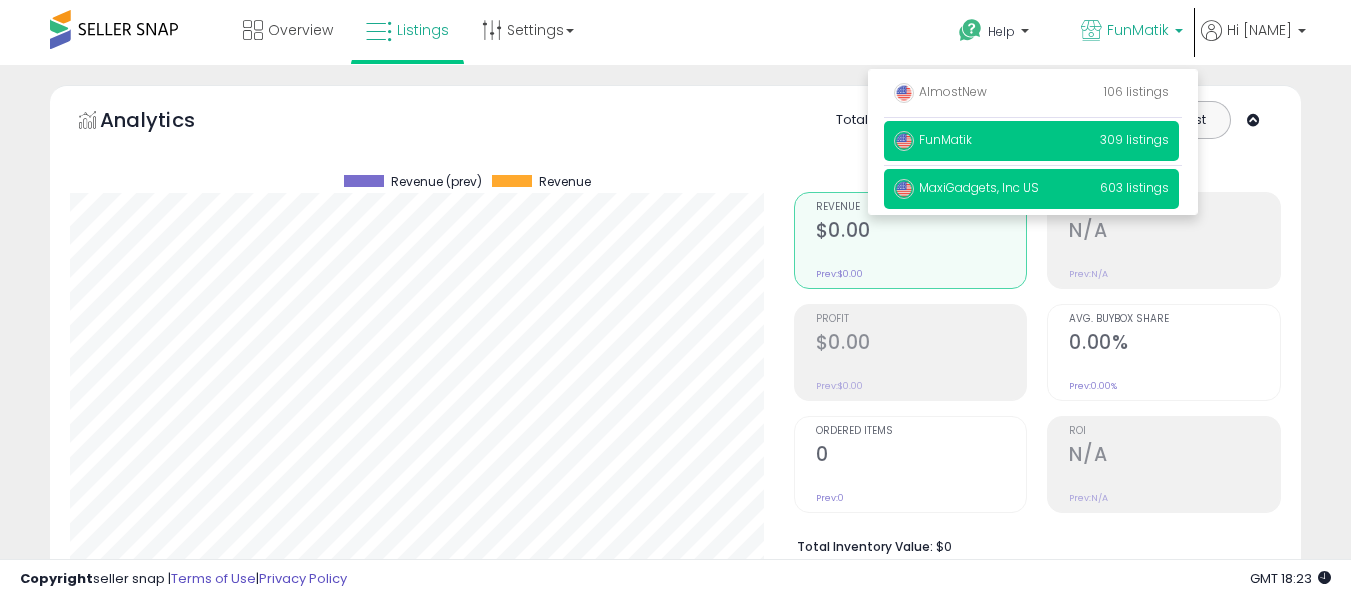 click on "MaxiGadgets, Inc US" at bounding box center [940, 91] 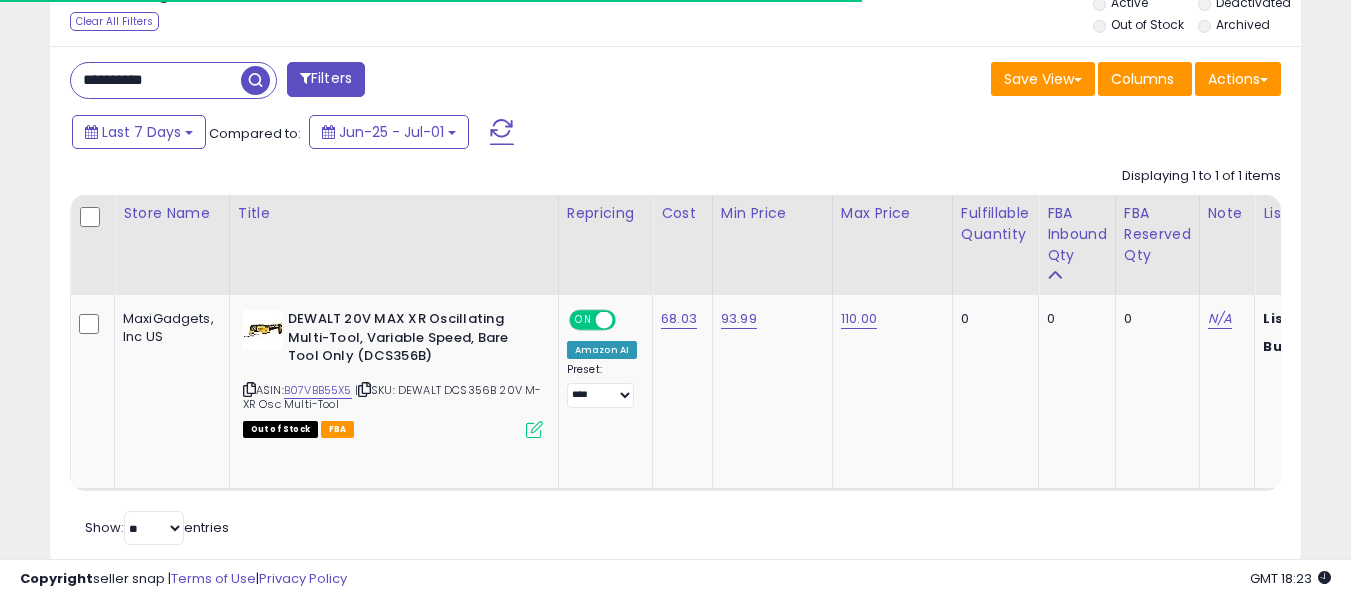 scroll, scrollTop: 778, scrollLeft: 0, axis: vertical 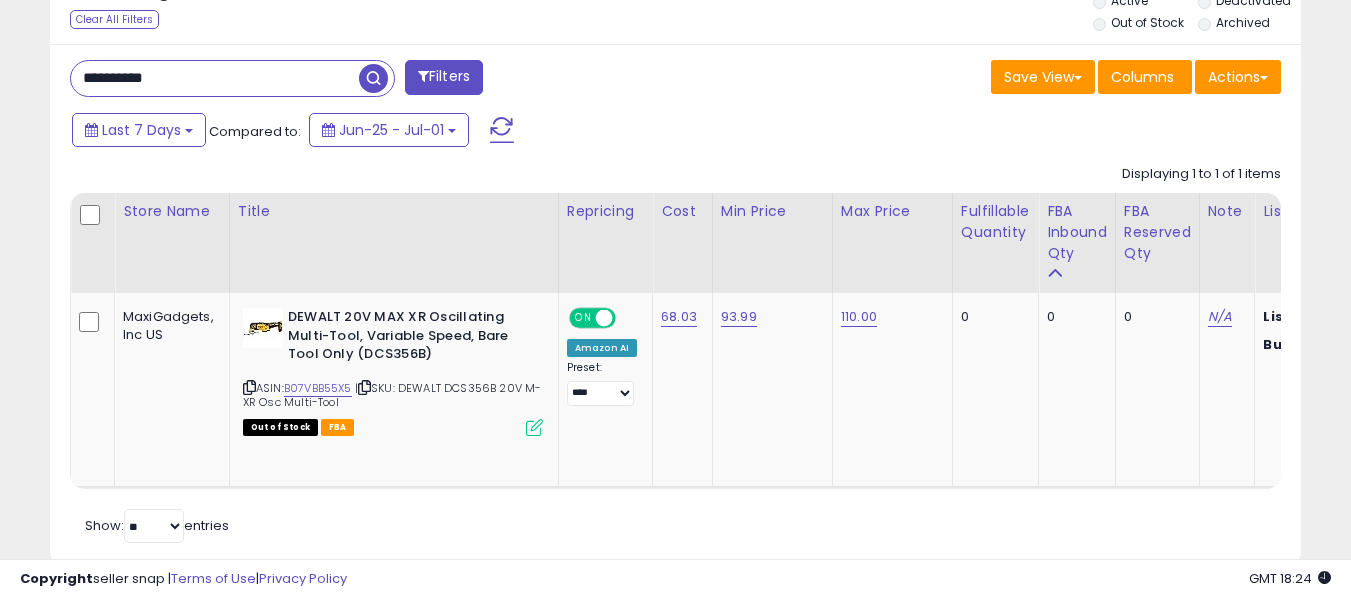drag, startPoint x: 199, startPoint y: 84, endPoint x: 0, endPoint y: 100, distance: 199.64218 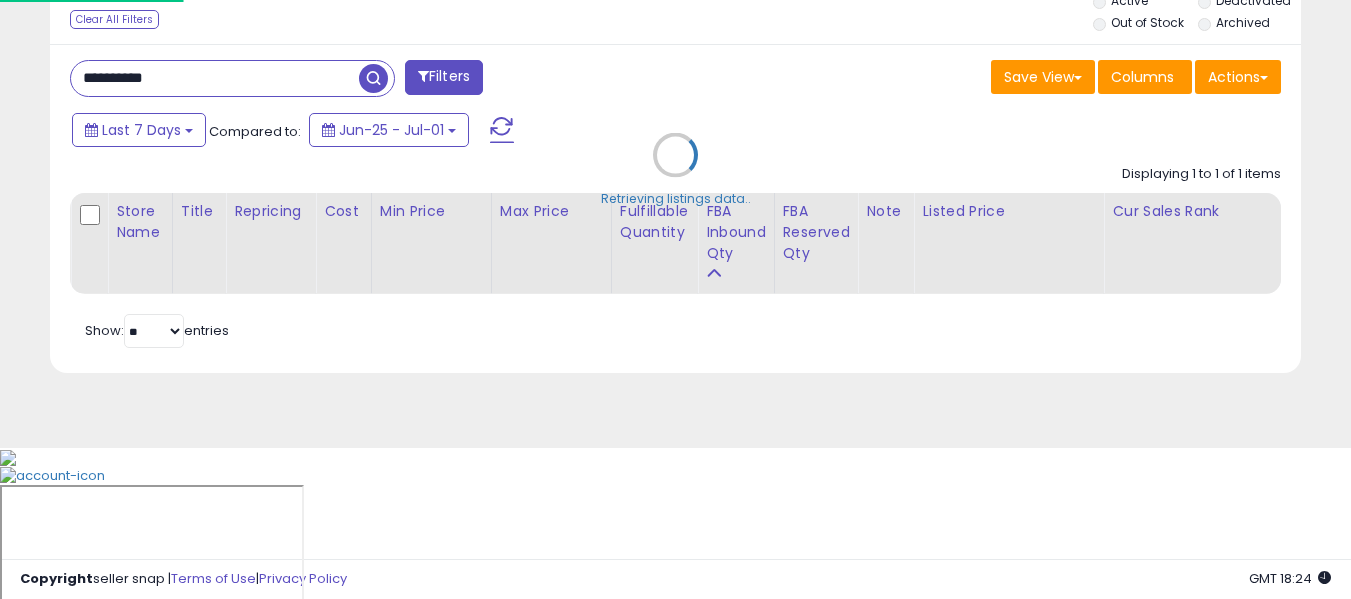 scroll, scrollTop: 999590, scrollLeft: 999267, axis: both 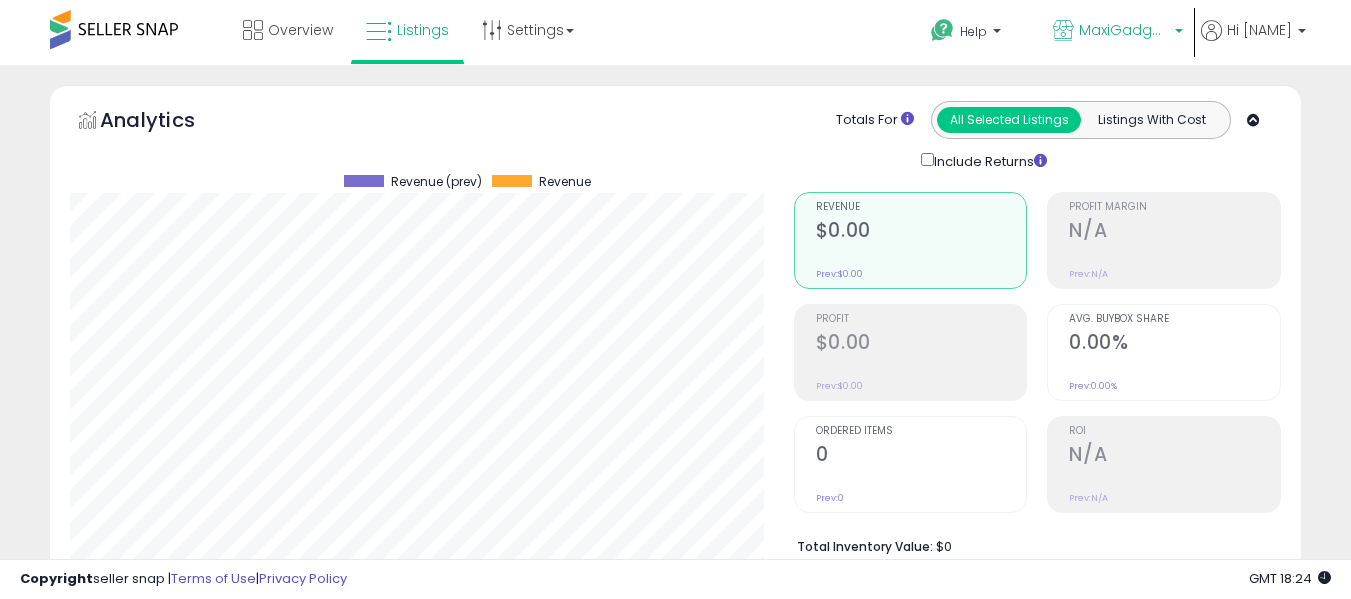 click on "MaxiGadgets, Inc US" at bounding box center (1124, 30) 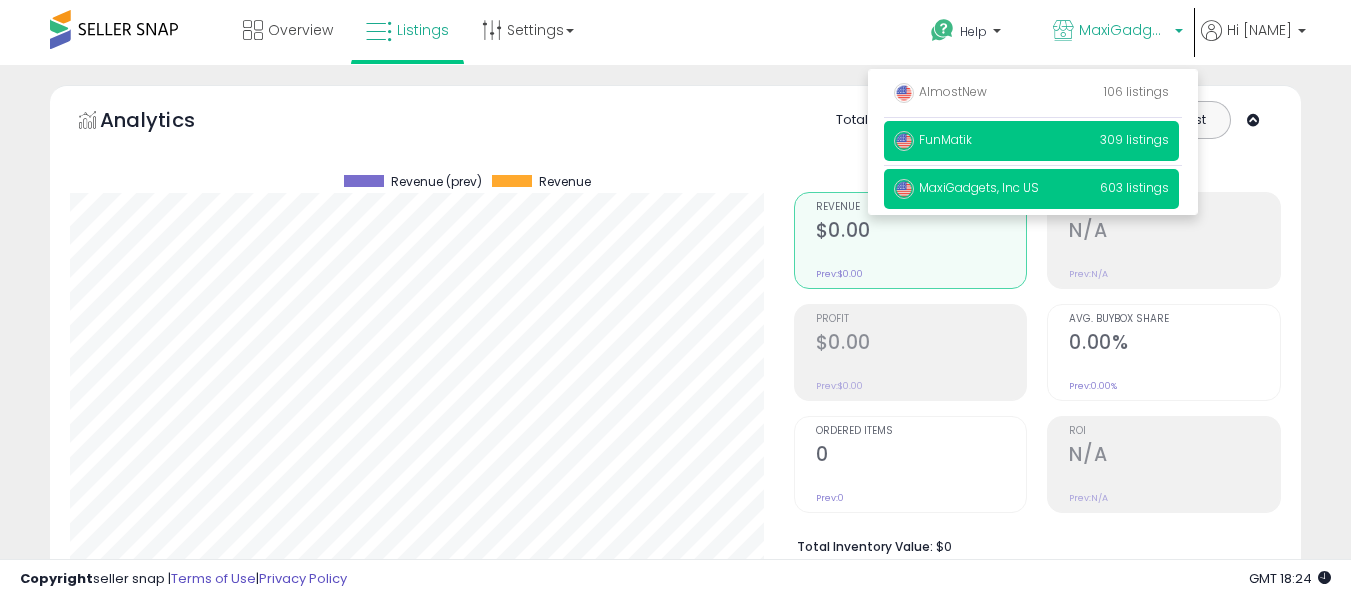 click on "FunMatik
309
listings" at bounding box center [1031, 93] 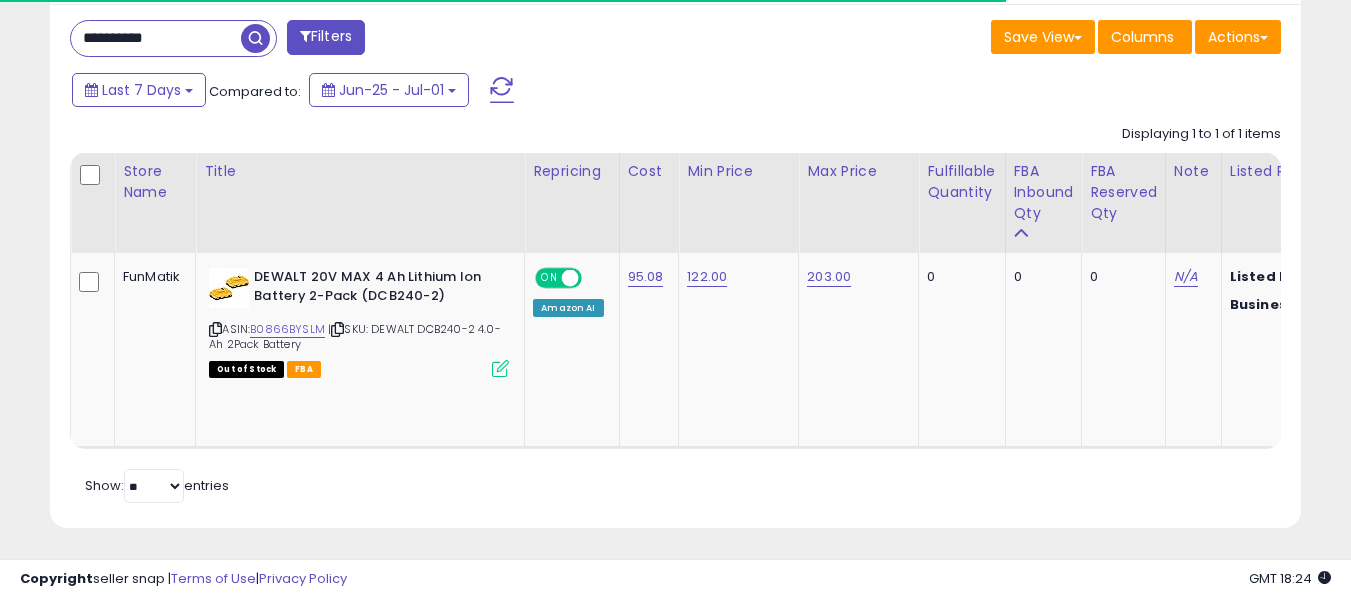 scroll, scrollTop: 837, scrollLeft: 0, axis: vertical 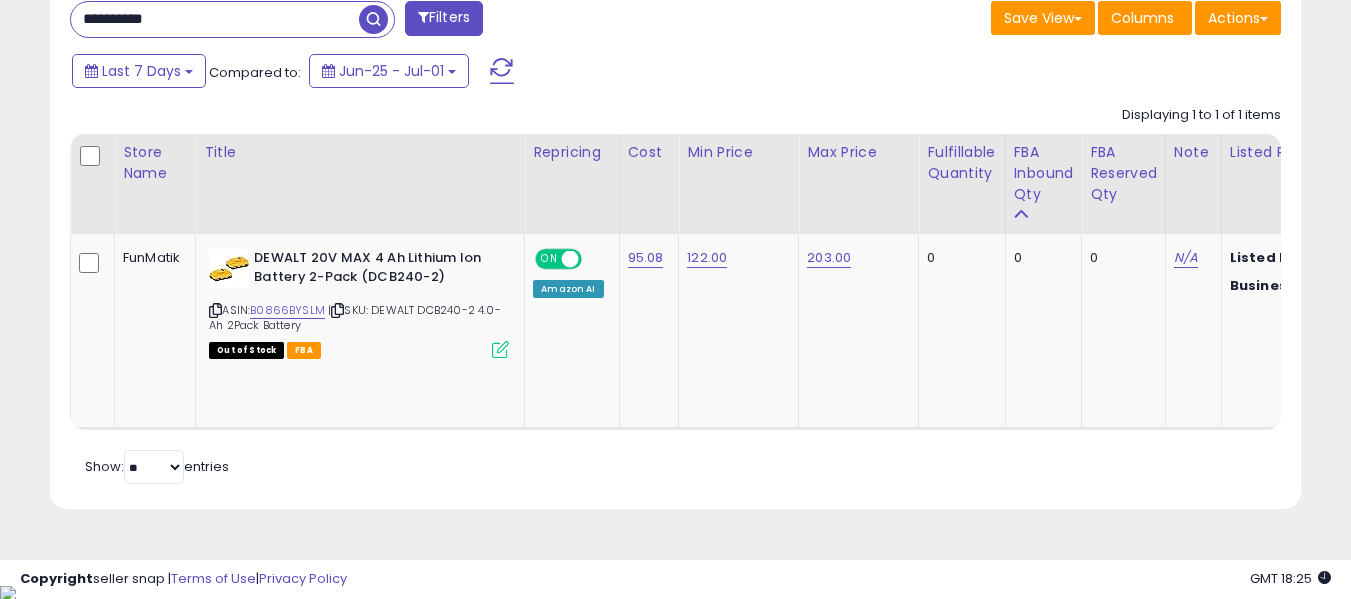 drag, startPoint x: 201, startPoint y: 26, endPoint x: 0, endPoint y: 72, distance: 206.1965 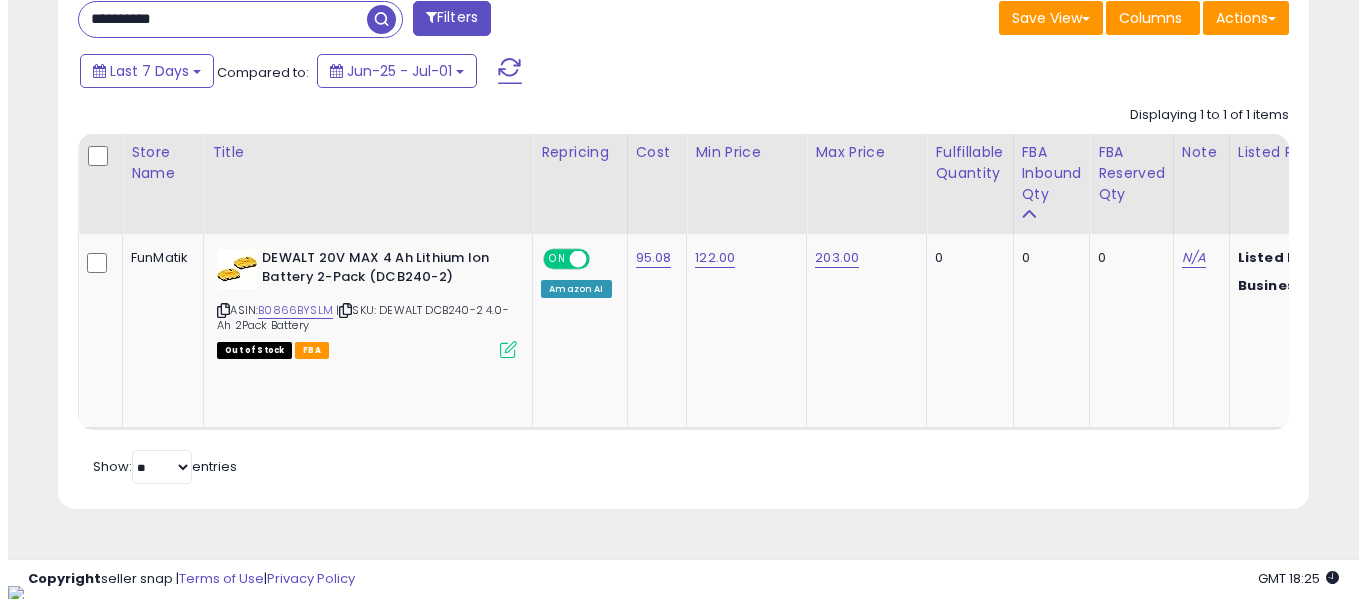 scroll, scrollTop: 642, scrollLeft: 0, axis: vertical 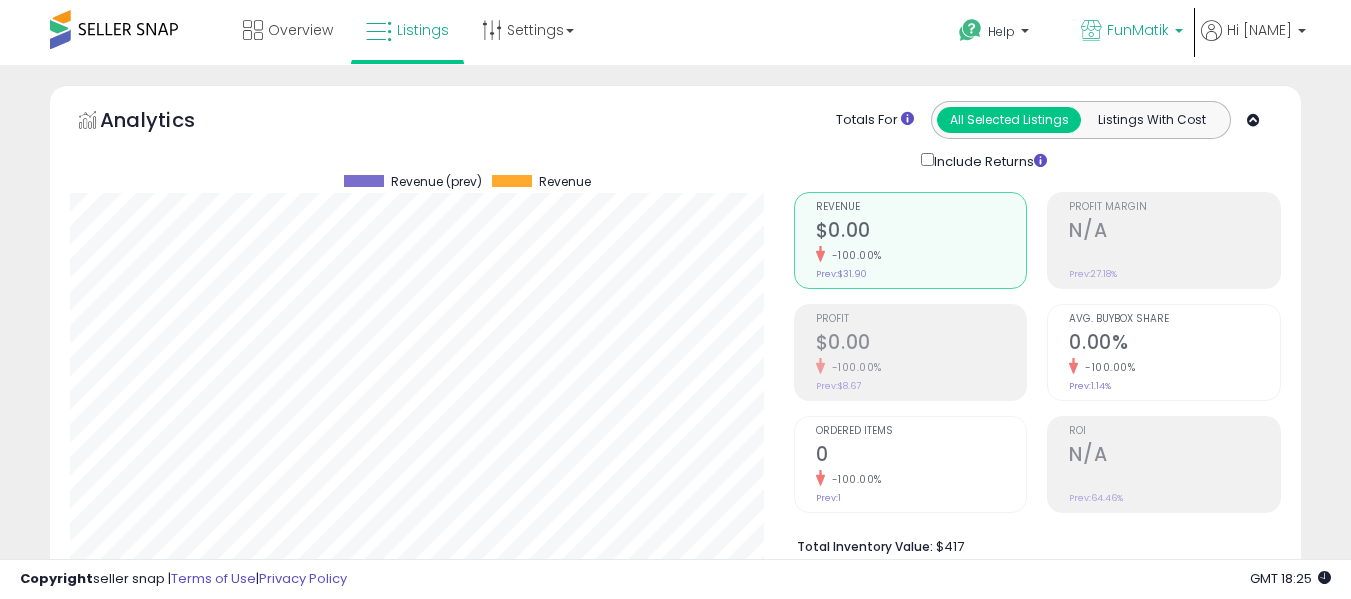 click on "FunMatik" at bounding box center (1132, 32) 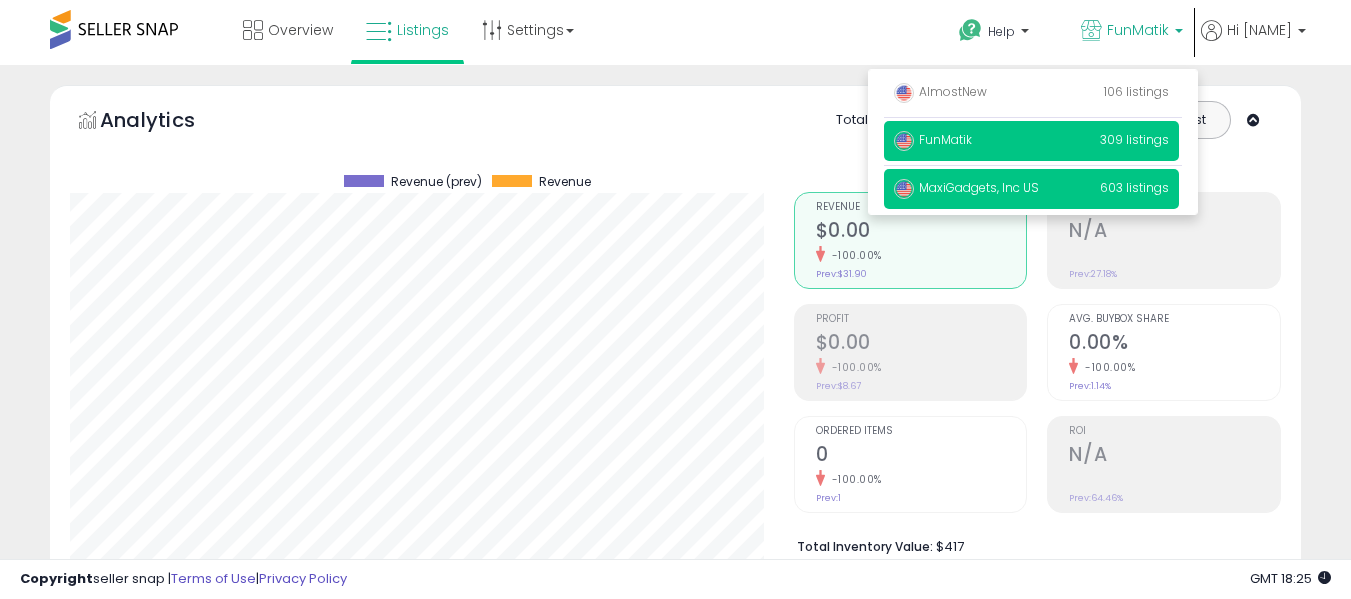 click on "MaxiGadgets, Inc US" at bounding box center (940, 91) 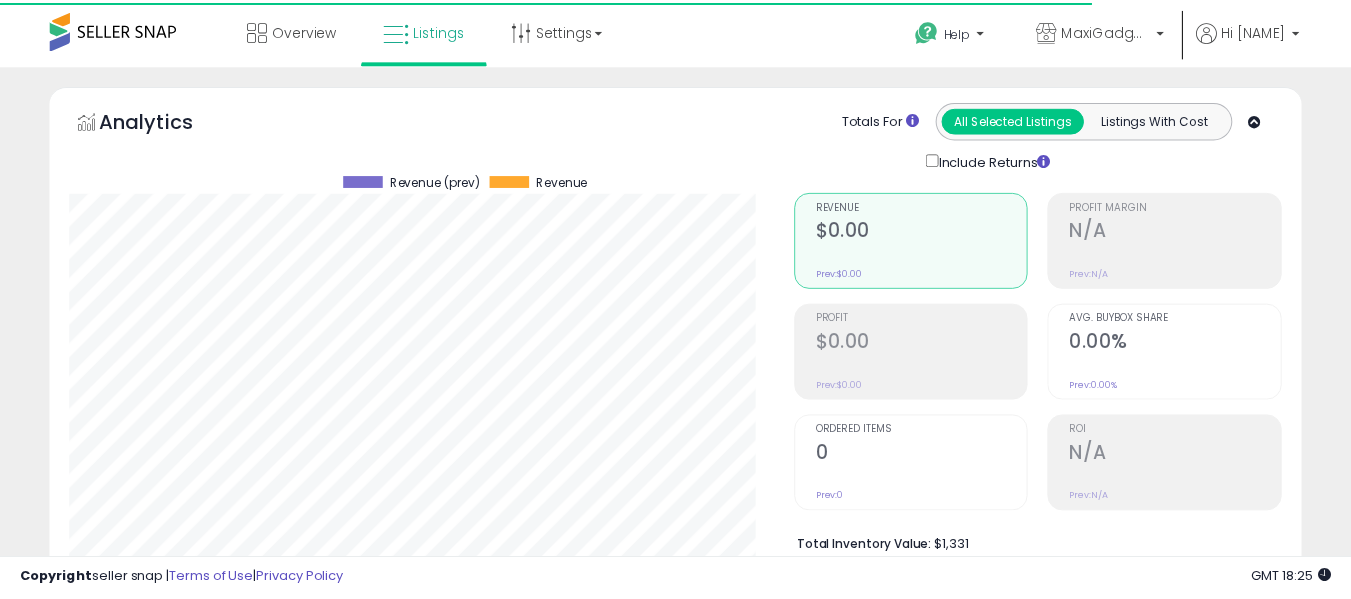 scroll, scrollTop: 0, scrollLeft: 0, axis: both 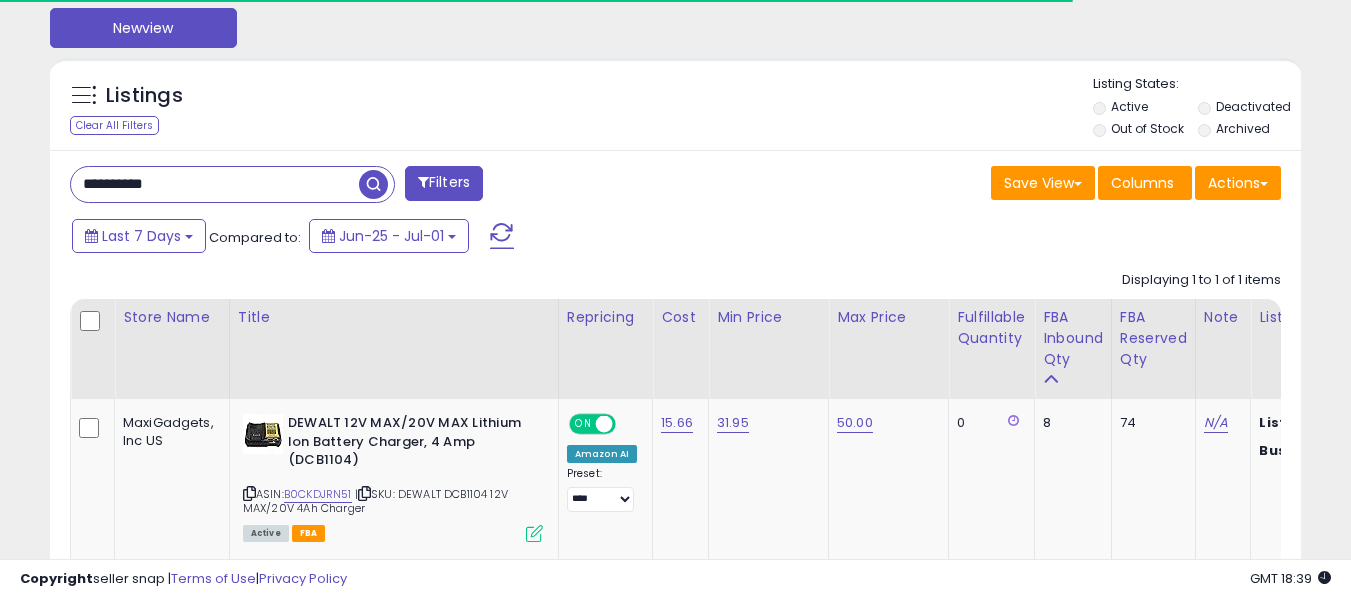 drag, startPoint x: 198, startPoint y: 184, endPoint x: 0, endPoint y: 194, distance: 198.25237 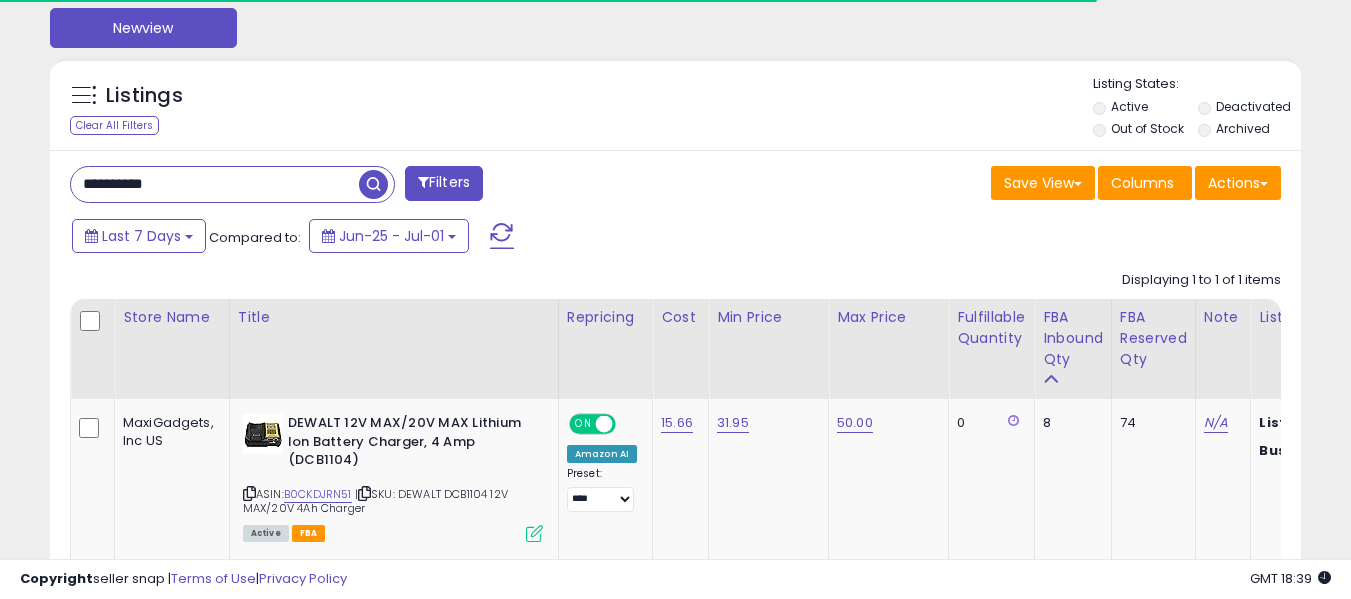 paste 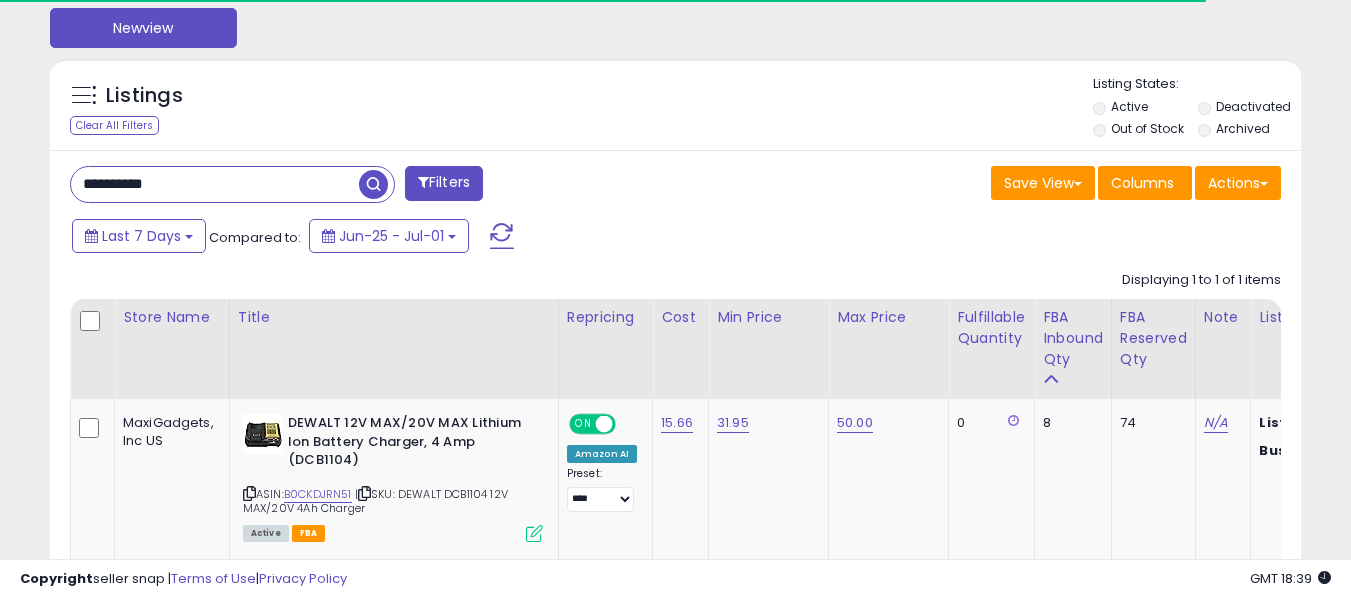 type on "**********" 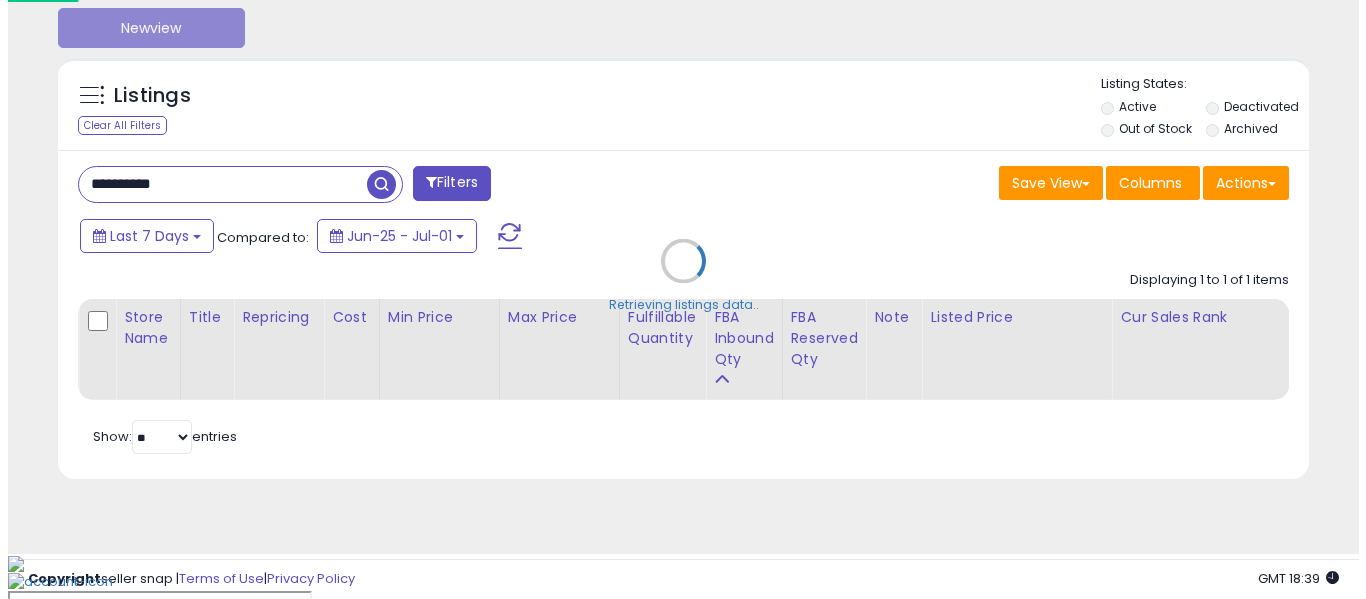 scroll, scrollTop: 642, scrollLeft: 0, axis: vertical 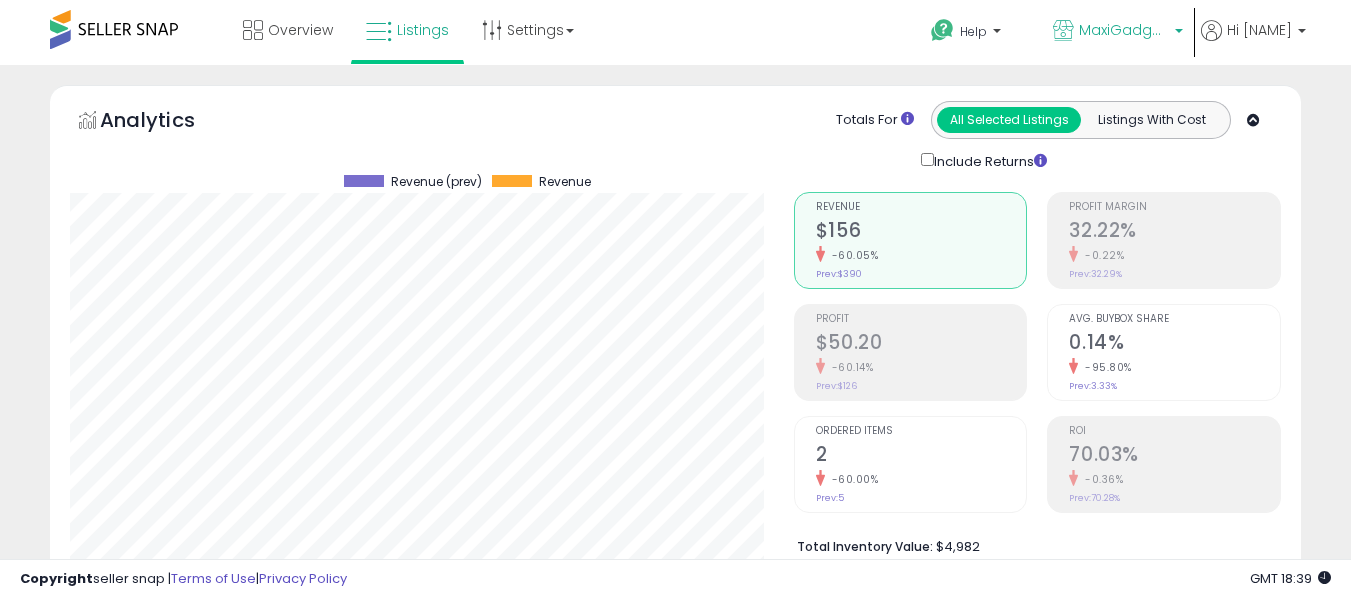 click on "MaxiGadgets, Inc US" at bounding box center (1124, 30) 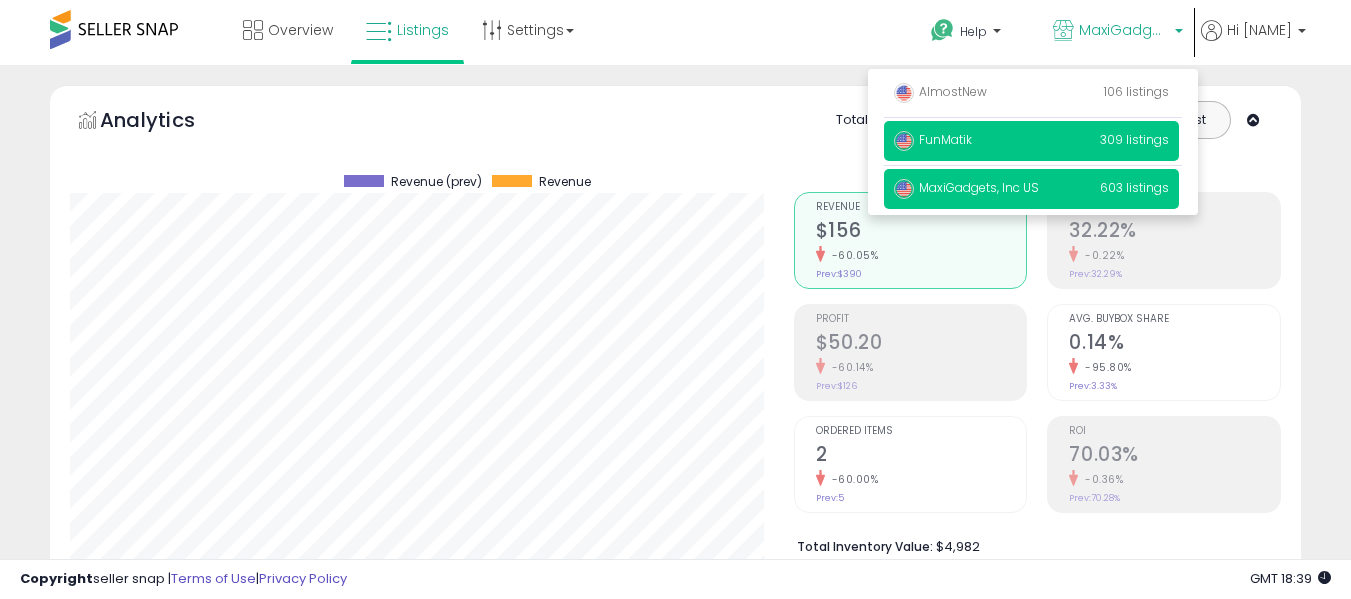 click on "FunMatik" at bounding box center (940, 91) 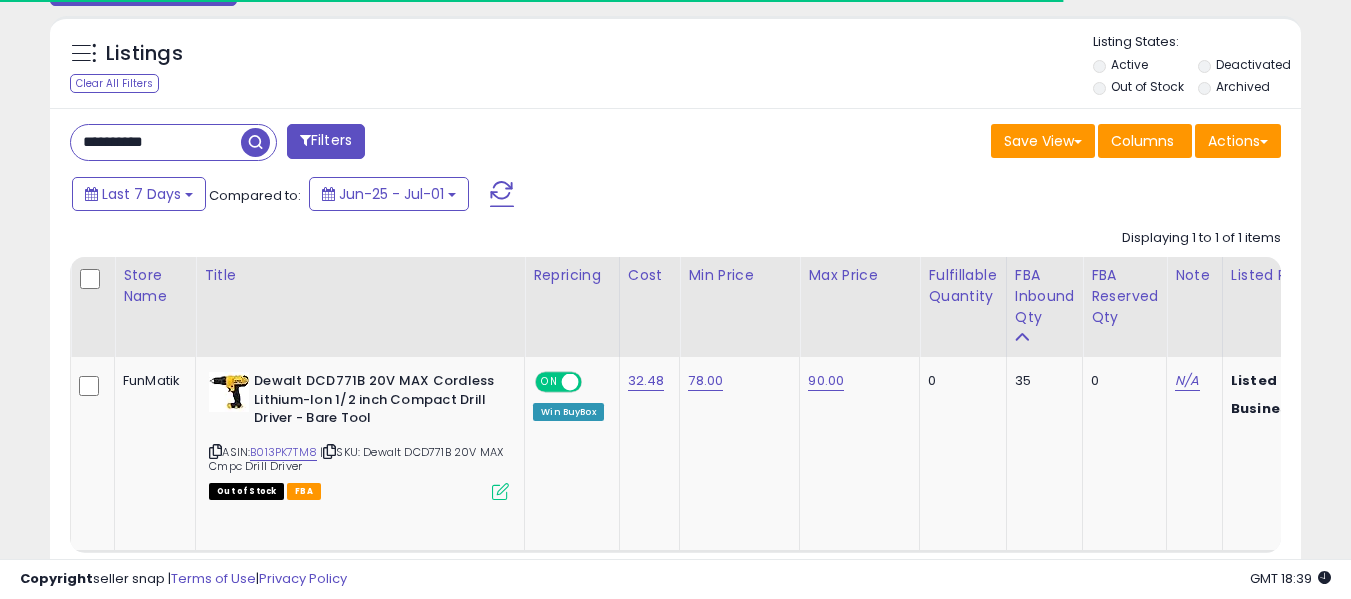 scroll, scrollTop: 715, scrollLeft: 0, axis: vertical 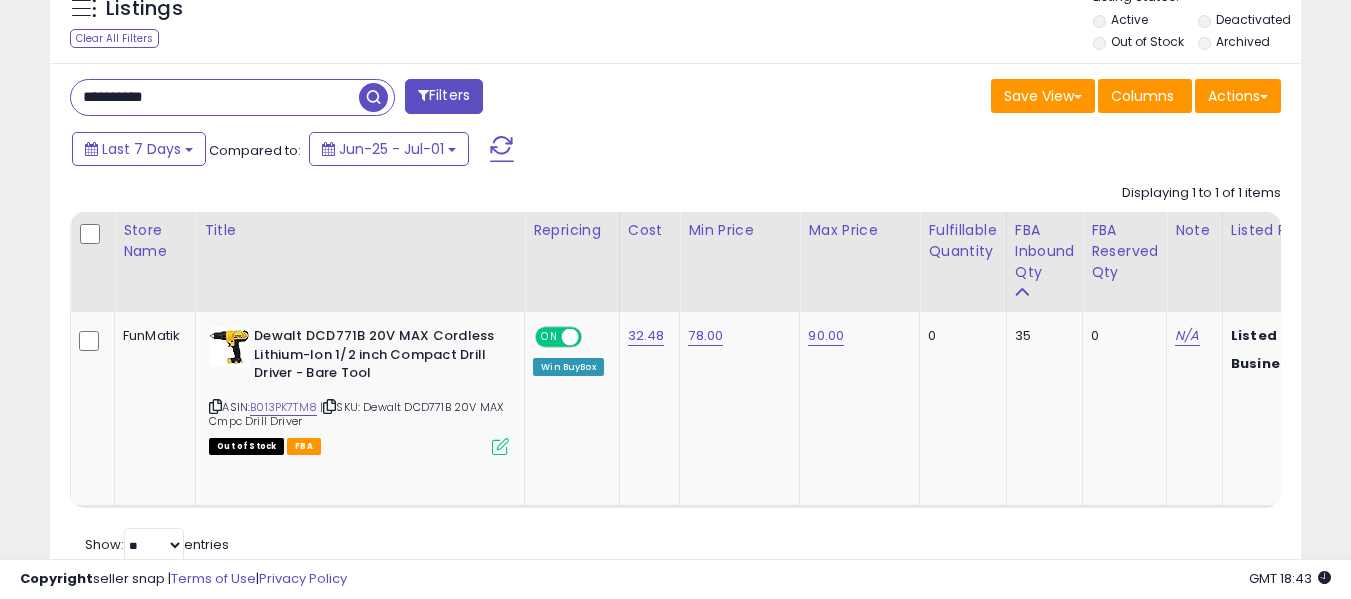 drag, startPoint x: 178, startPoint y: 98, endPoint x: 0, endPoint y: 55, distance: 183.12018 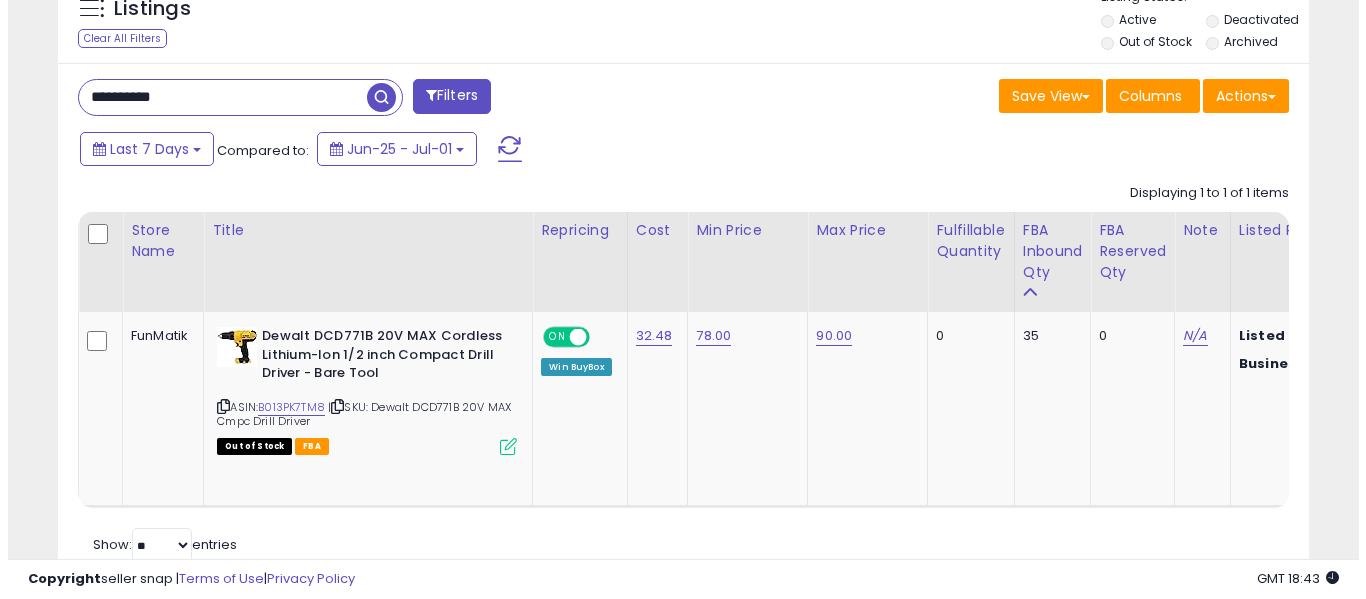 scroll, scrollTop: 642, scrollLeft: 0, axis: vertical 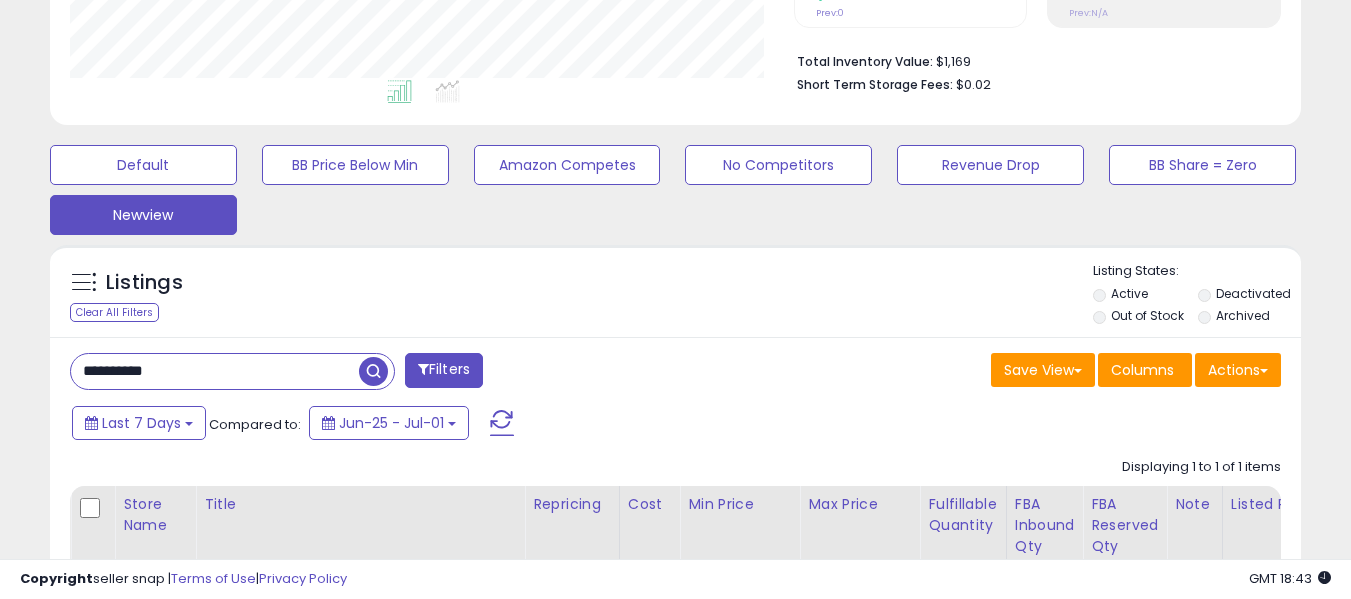 drag, startPoint x: 249, startPoint y: 359, endPoint x: 0, endPoint y: 397, distance: 251.8829 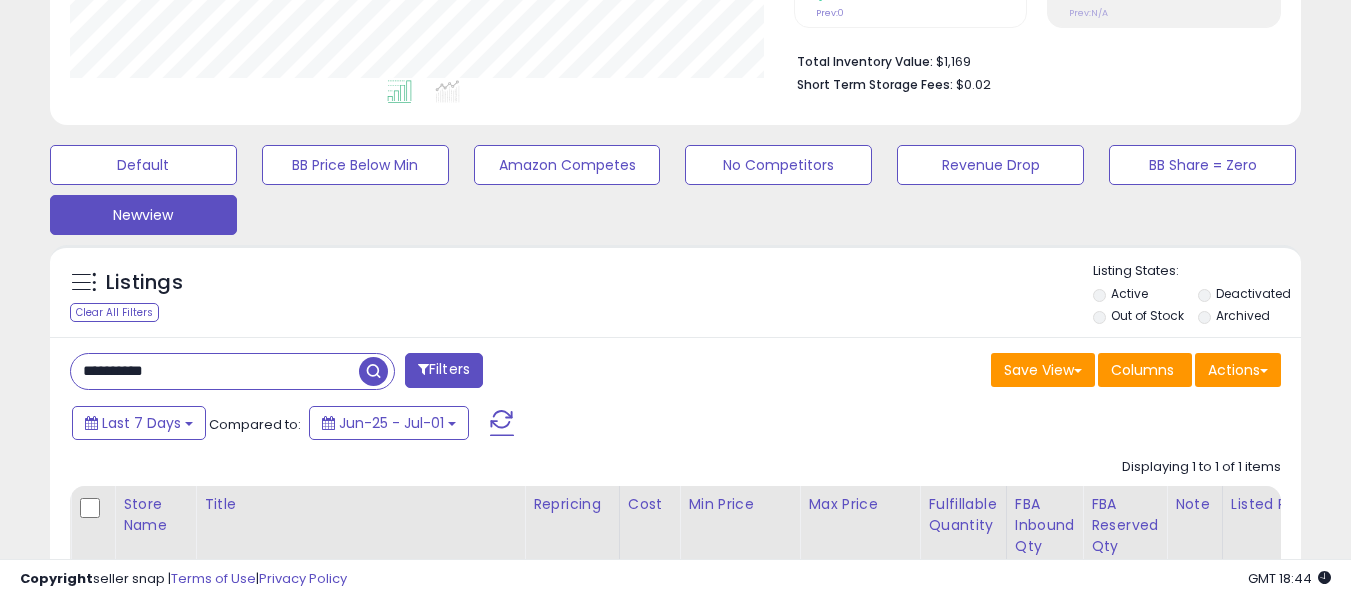 type on "**********" 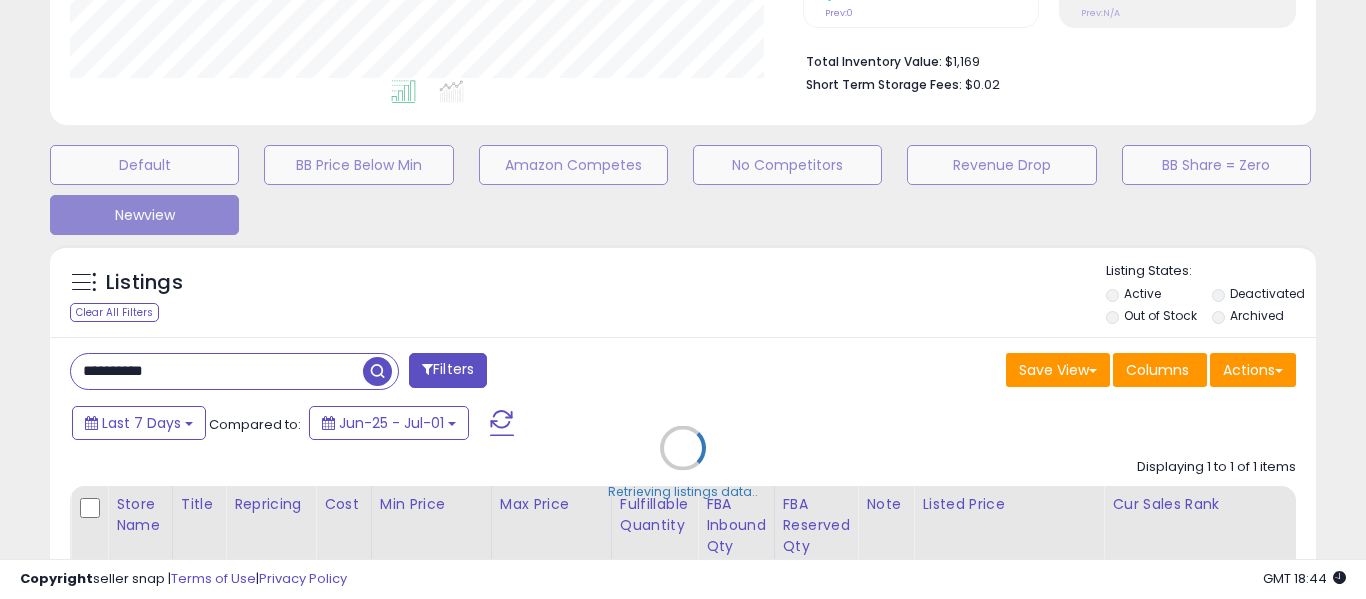 scroll, scrollTop: 999590, scrollLeft: 999267, axis: both 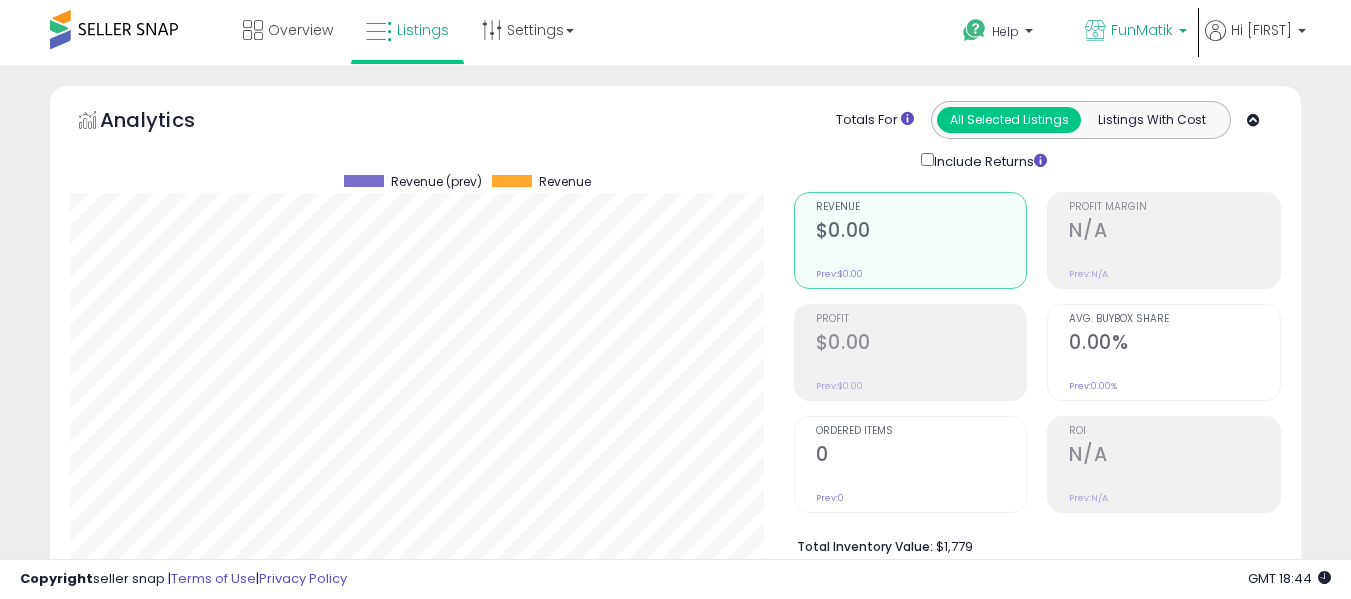 click on "FunMatik" at bounding box center (1136, 32) 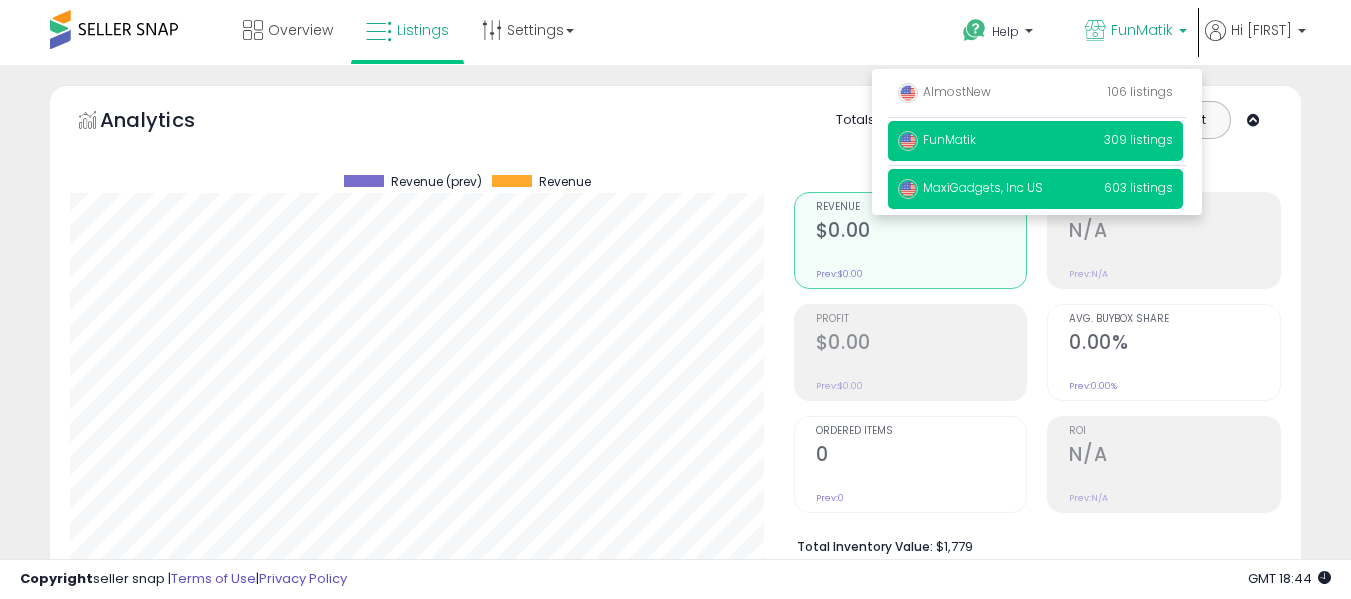 click on "MaxiGadgets, Inc [COUNTRY]
603
listings" at bounding box center (1035, 93) 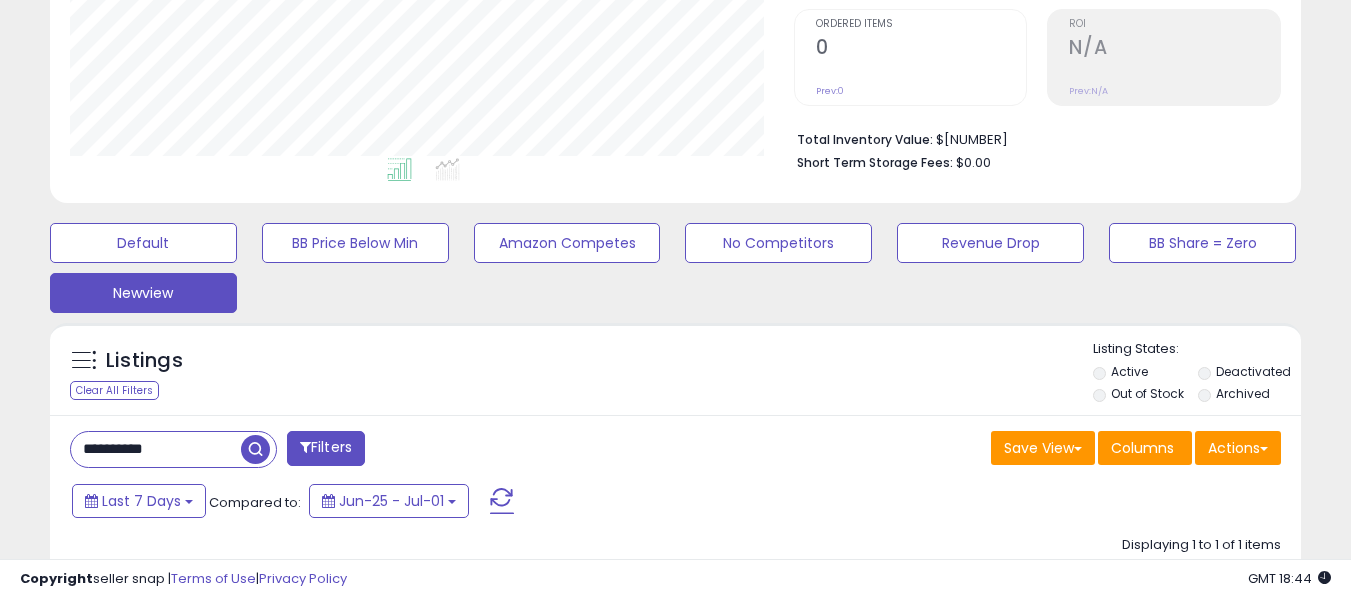 scroll, scrollTop: 417, scrollLeft: 0, axis: vertical 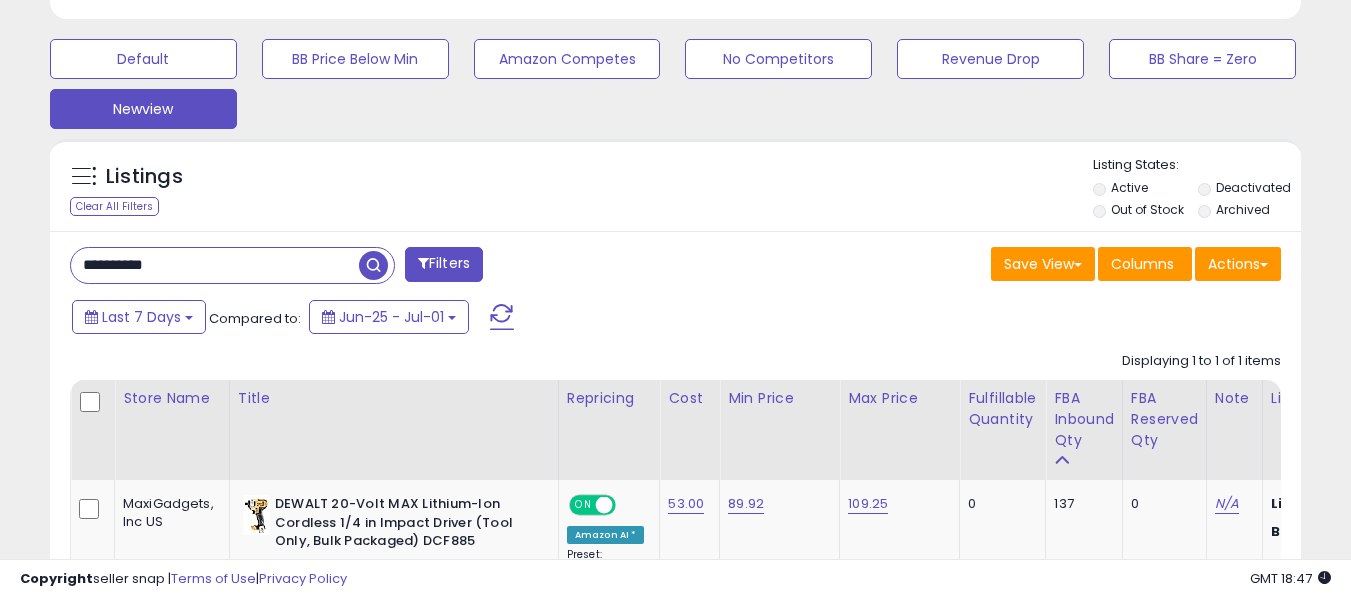 drag, startPoint x: 176, startPoint y: 269, endPoint x: 0, endPoint y: 253, distance: 176.72577 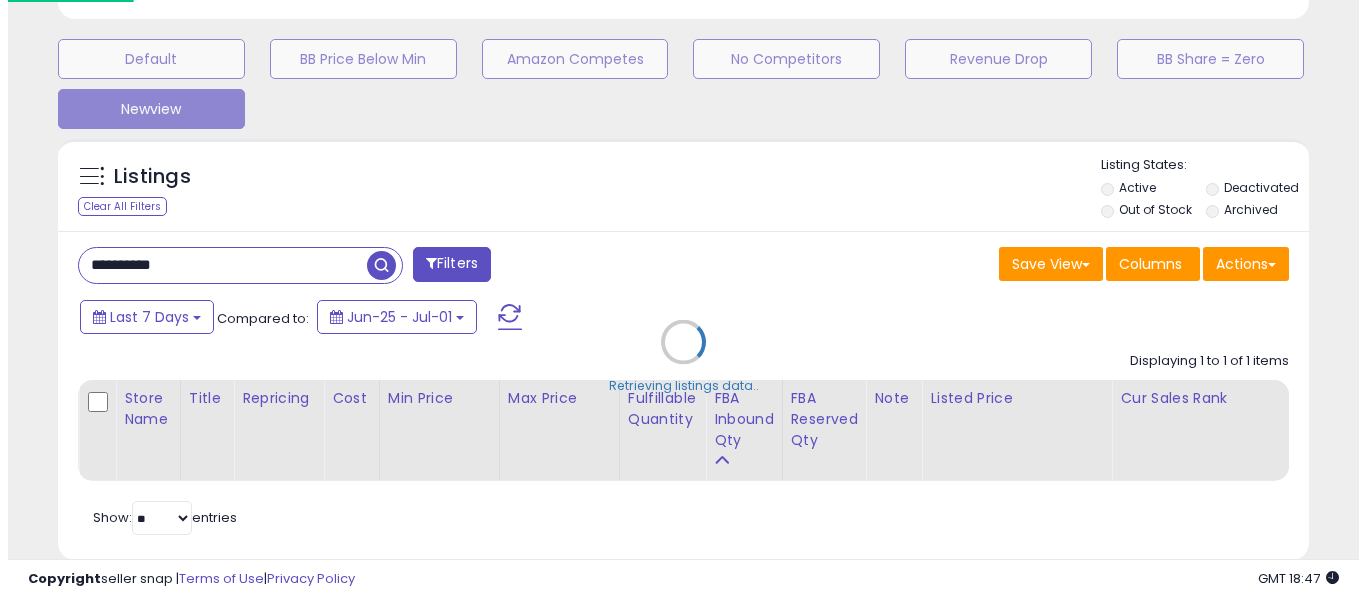scroll, scrollTop: 999590, scrollLeft: 999267, axis: both 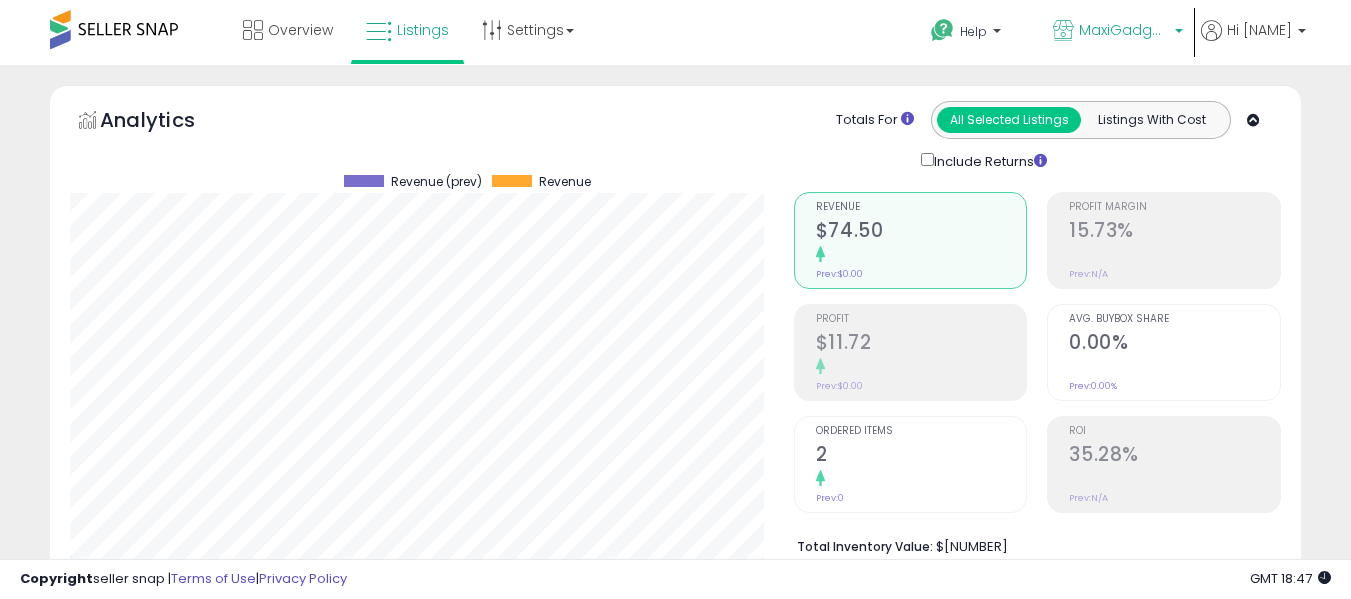 click on "MaxiGadgets, Inc US" at bounding box center (1118, 32) 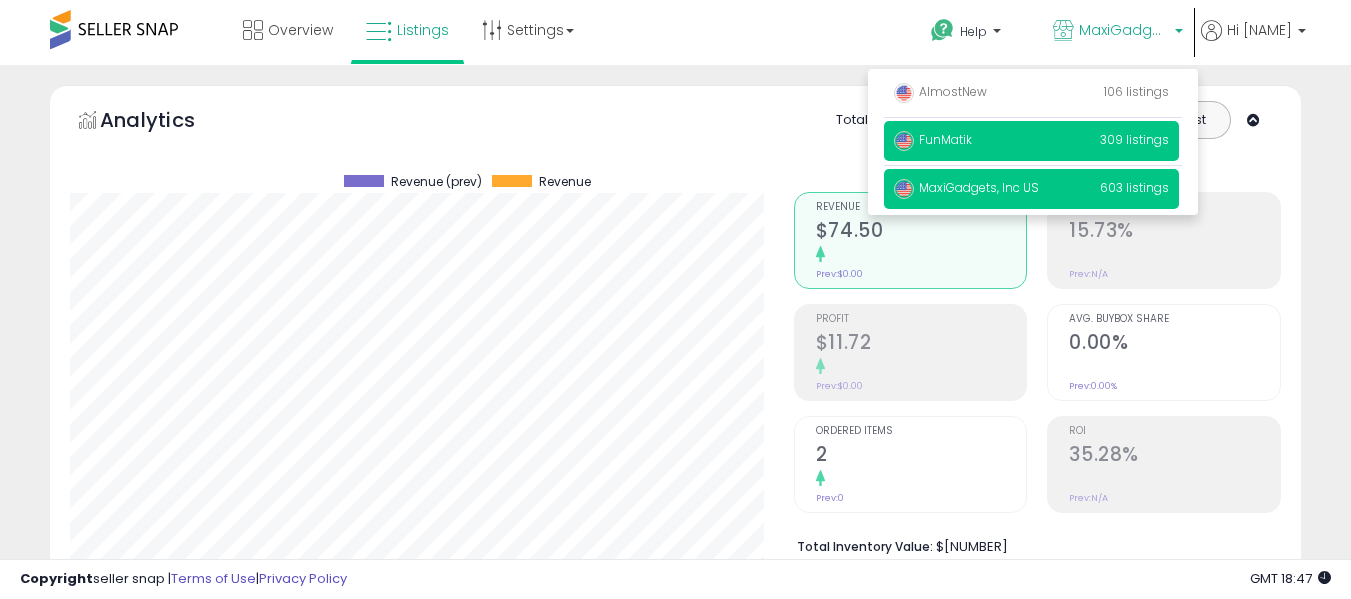 click on "FunMatik
309
listings" at bounding box center (1031, 93) 